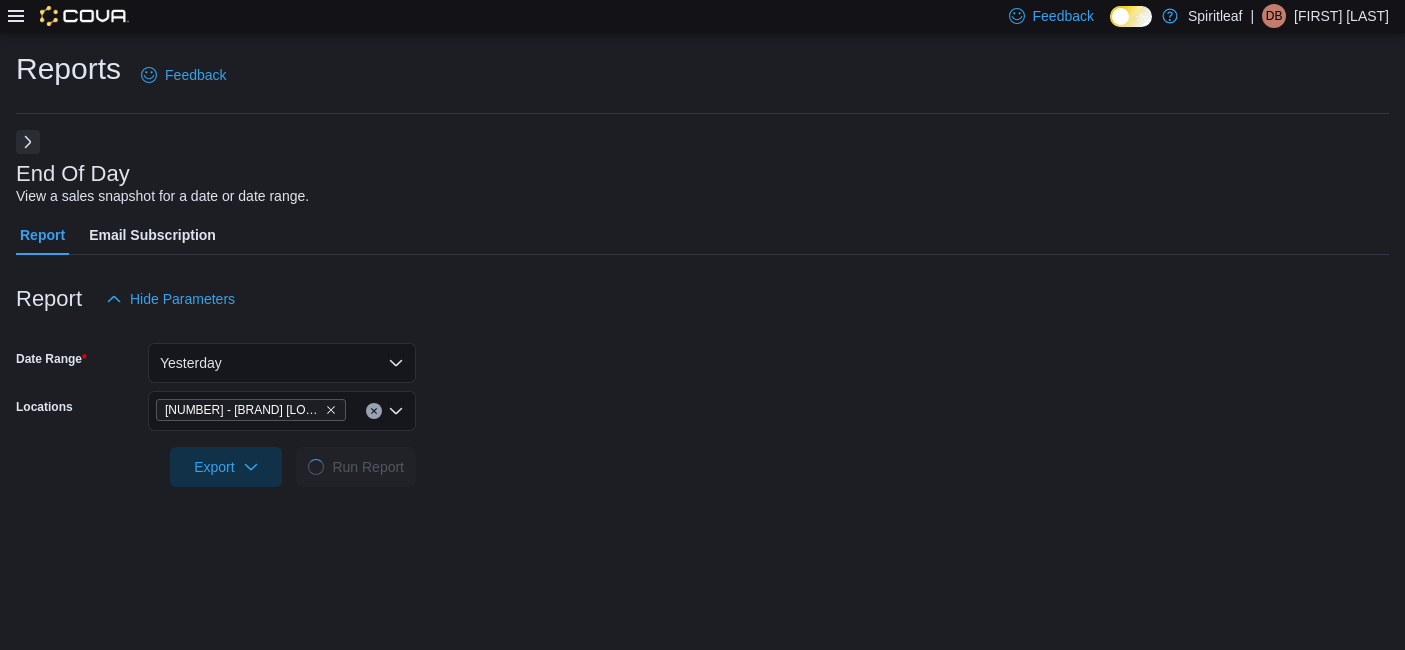 scroll, scrollTop: 0, scrollLeft: 0, axis: both 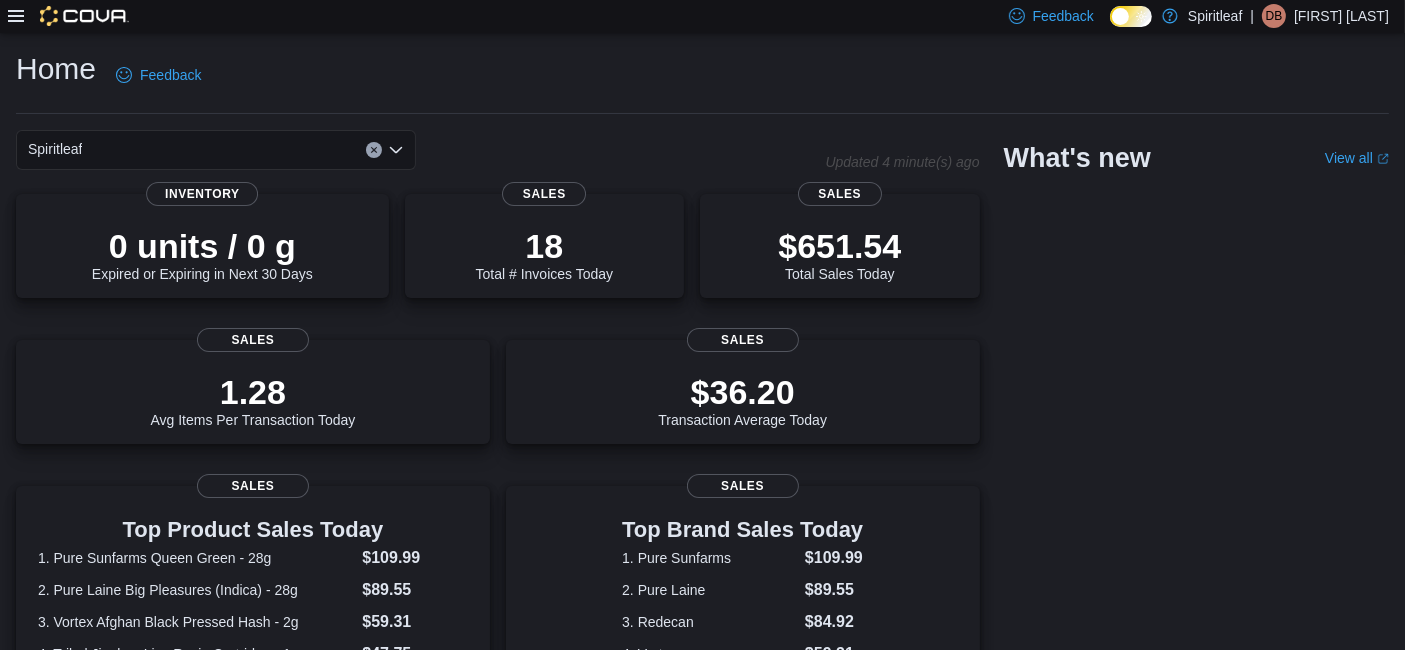 click 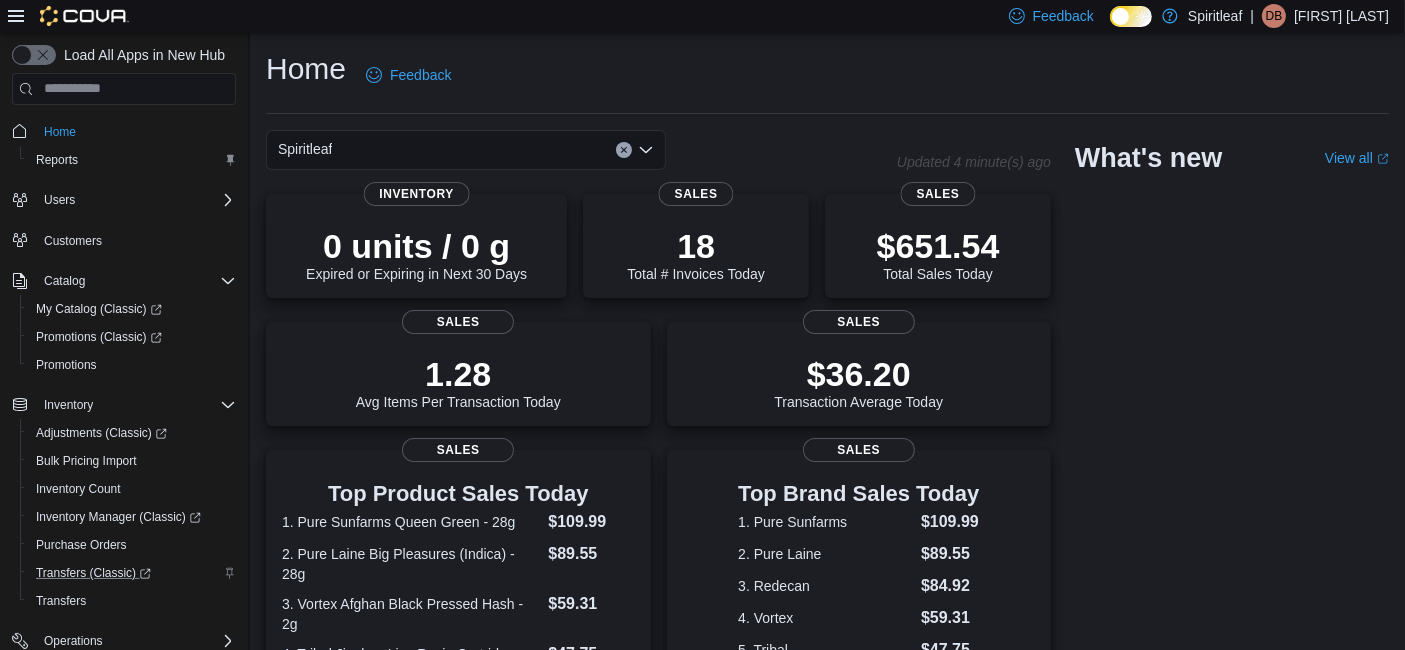 scroll, scrollTop: 210, scrollLeft: 0, axis: vertical 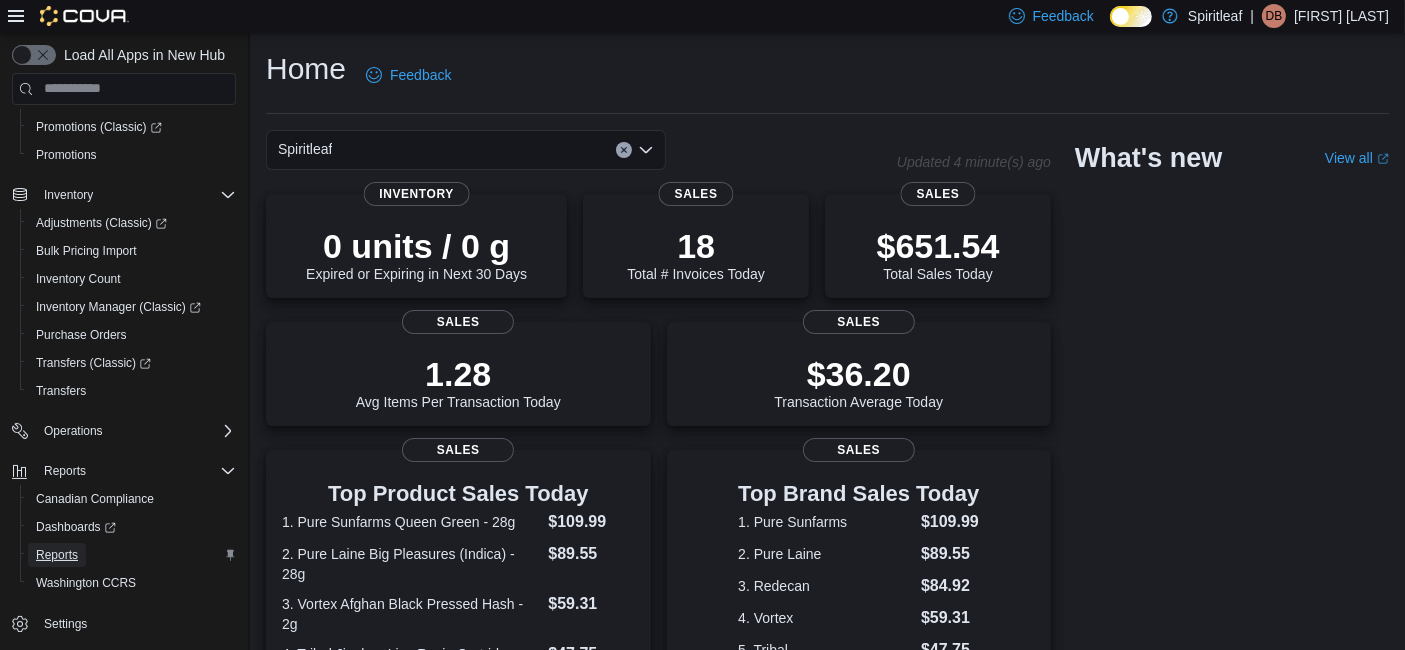 click on "Reports" at bounding box center [57, 555] 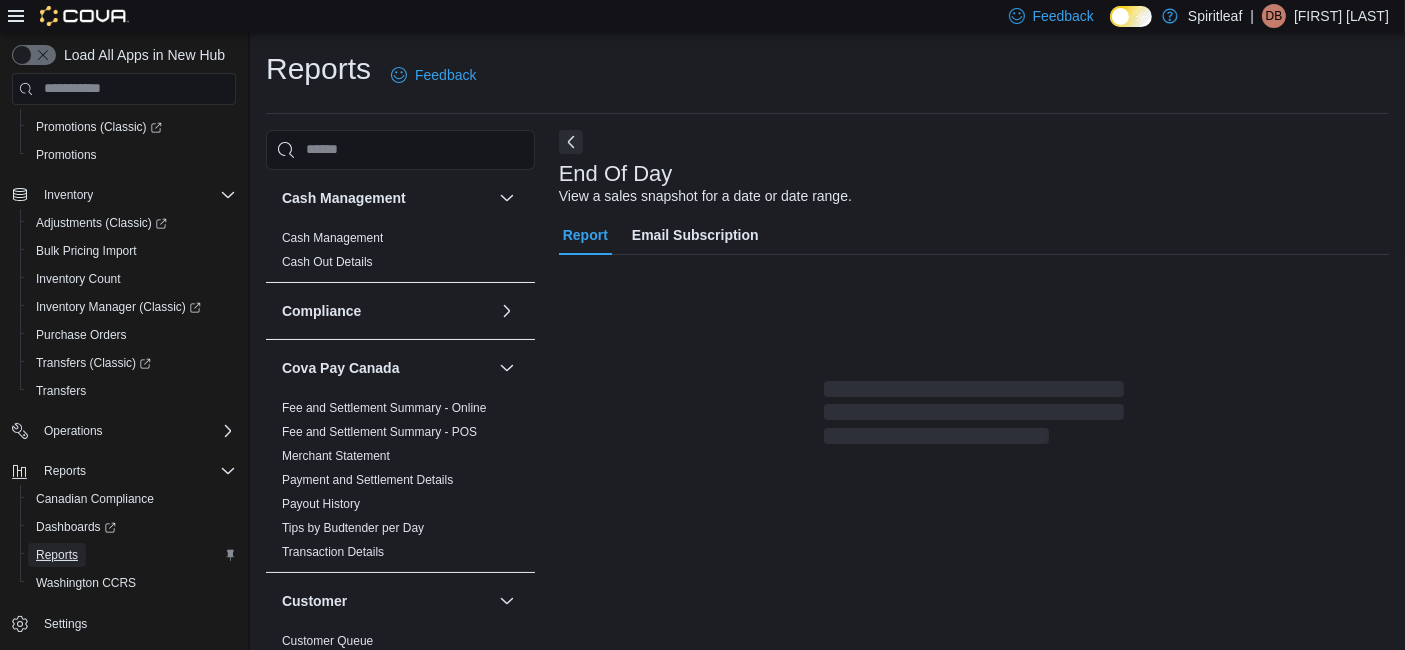 scroll, scrollTop: 22, scrollLeft: 0, axis: vertical 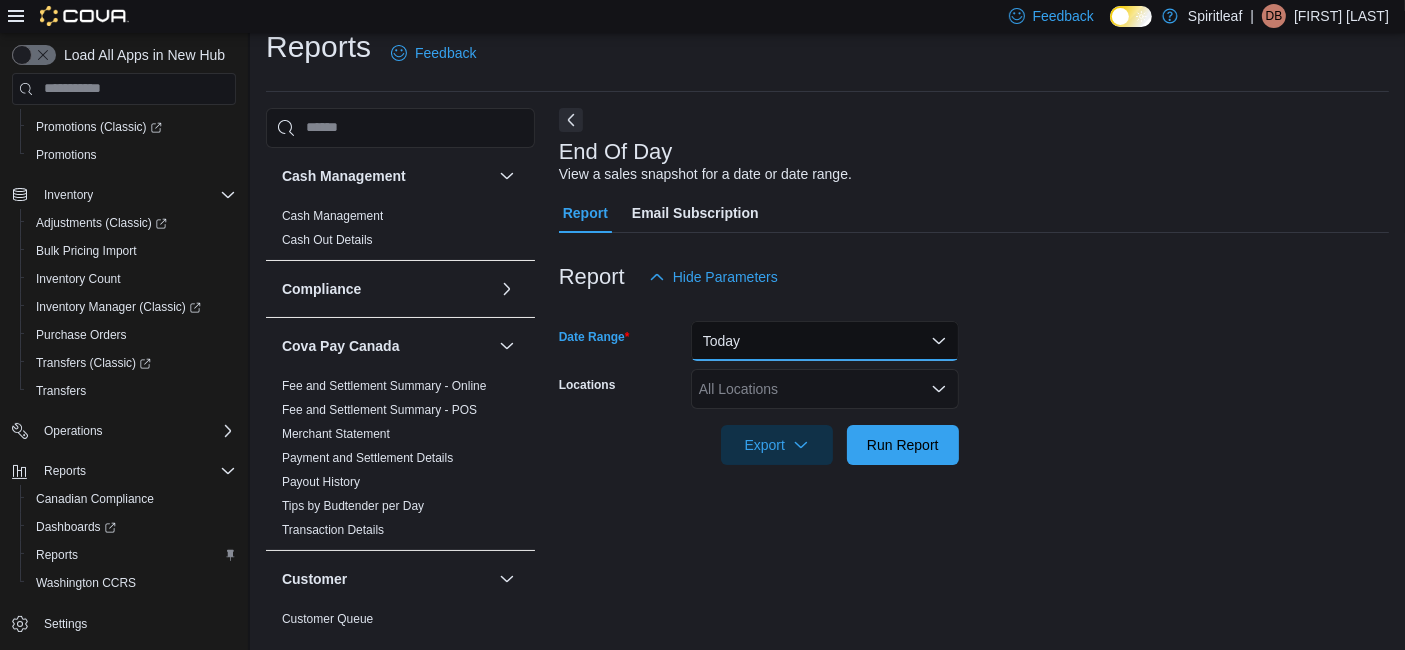 click on "Today" at bounding box center (825, 341) 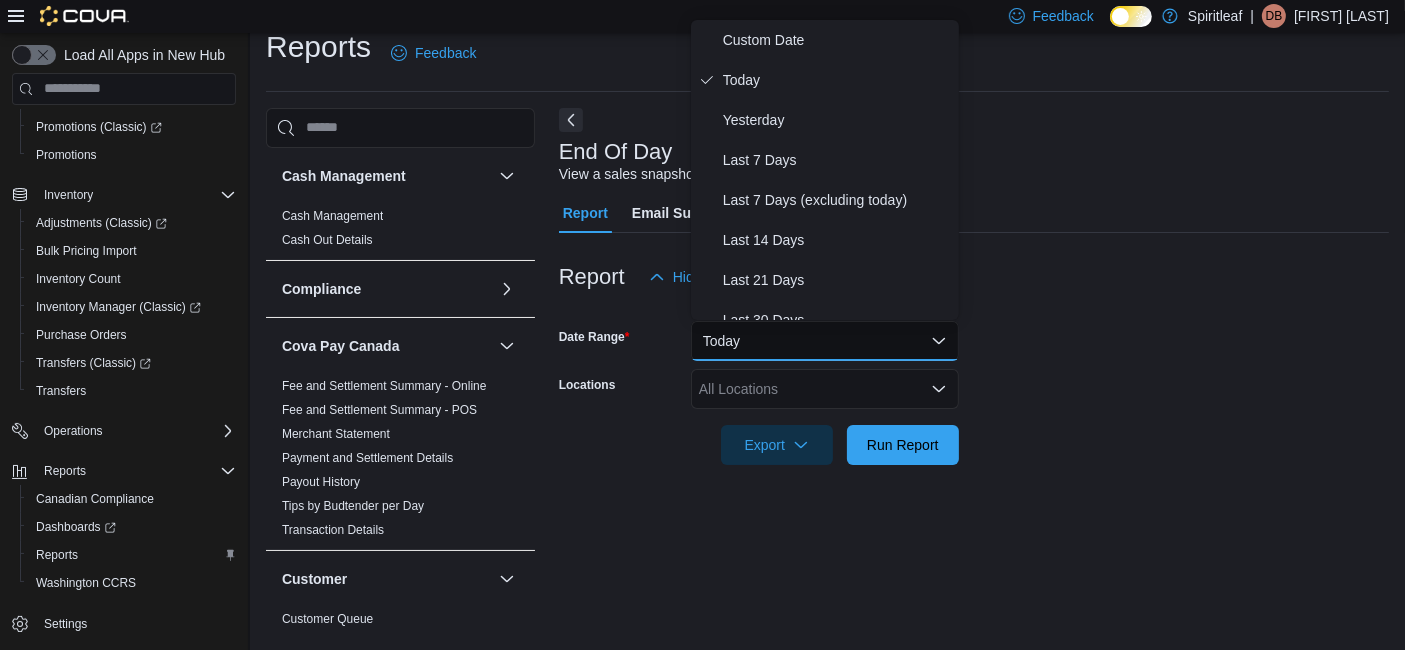 click at bounding box center (974, 136) 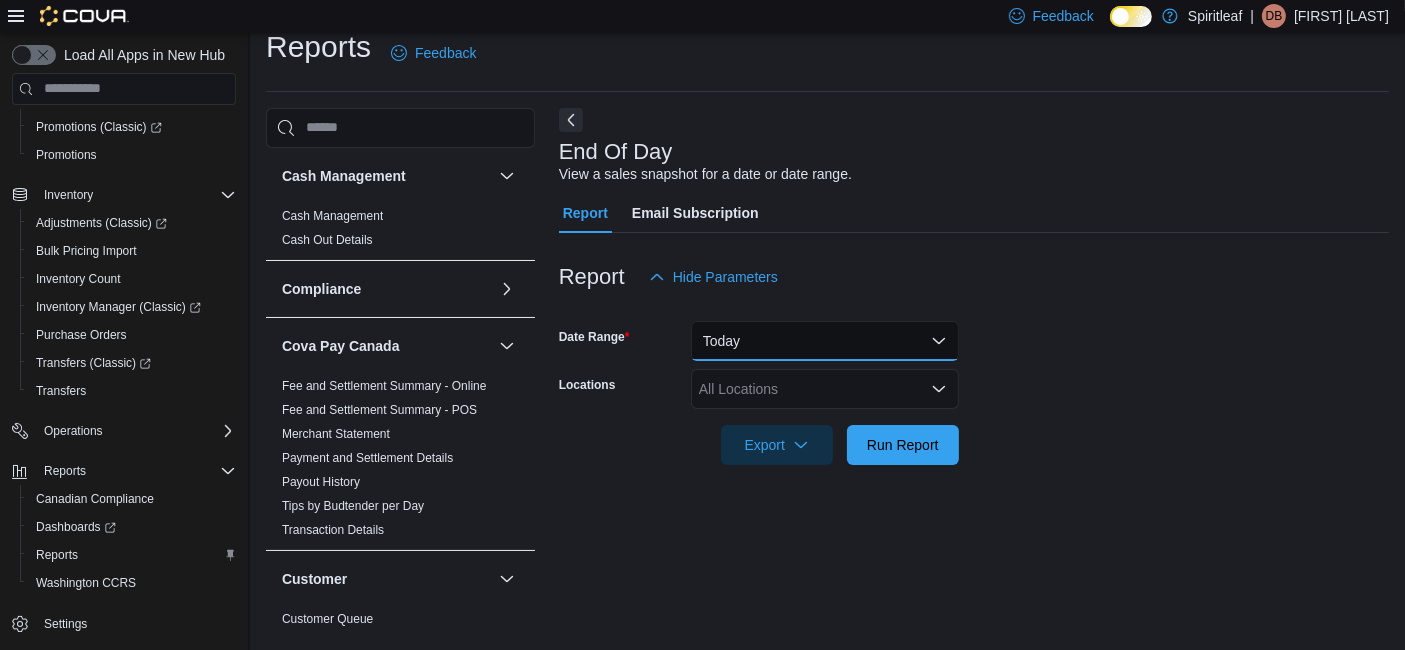 click on "Today" at bounding box center (825, 341) 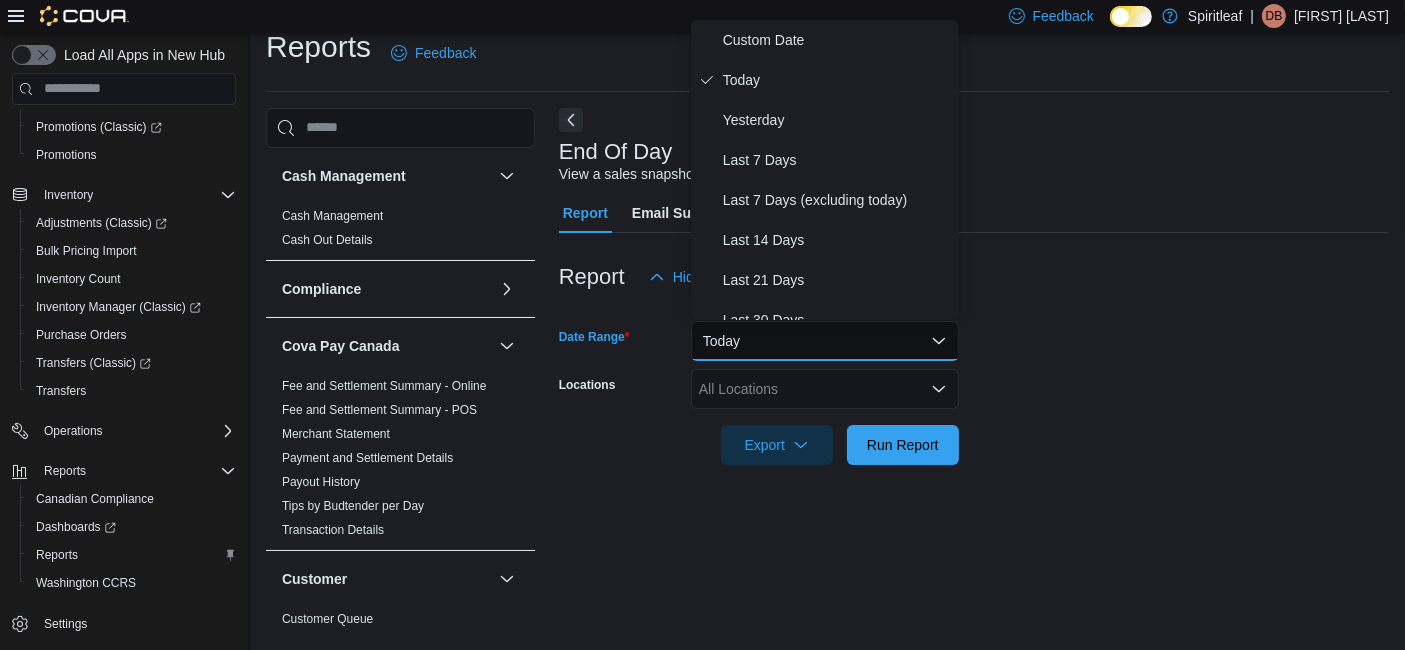 click on "End Of Day    View a sales snapshot for a date or date range. Report Email Subscription Report Hide Parameters   Date Range Today Locations All Locations Export  Run Report" at bounding box center [974, 372] 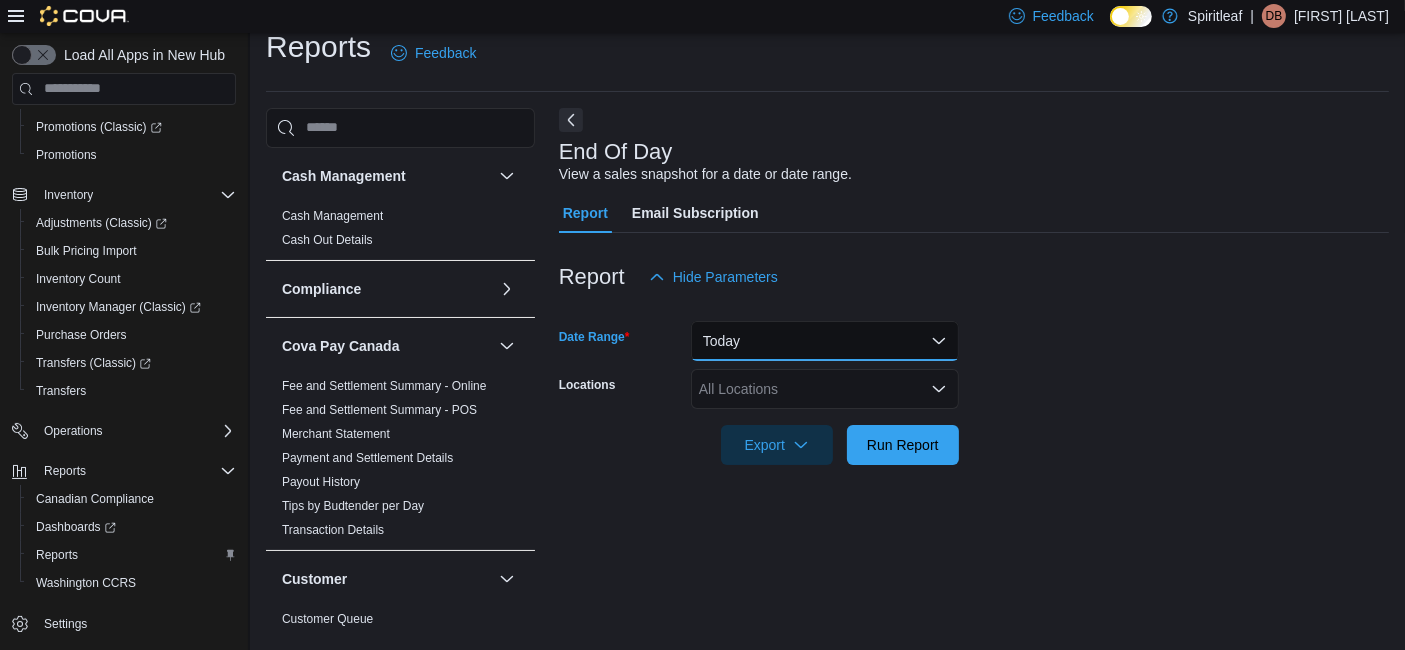 click on "Today" at bounding box center [825, 341] 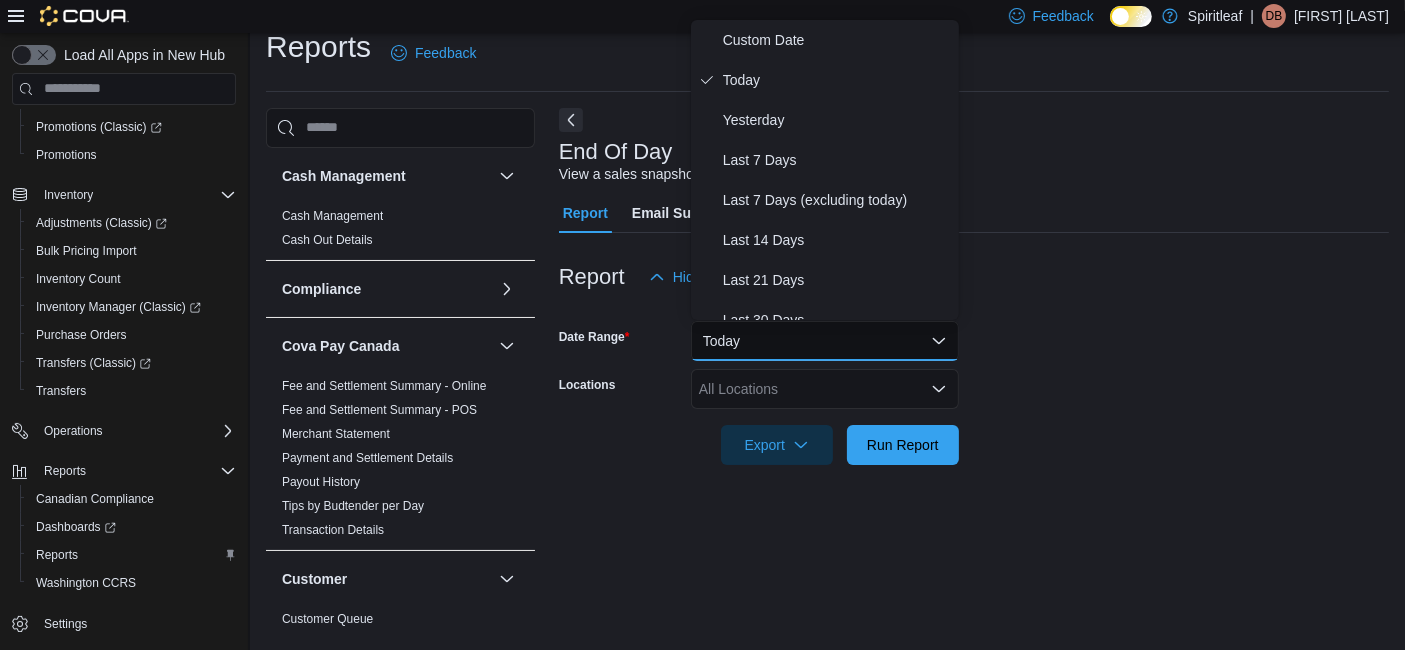 click at bounding box center [974, 245] 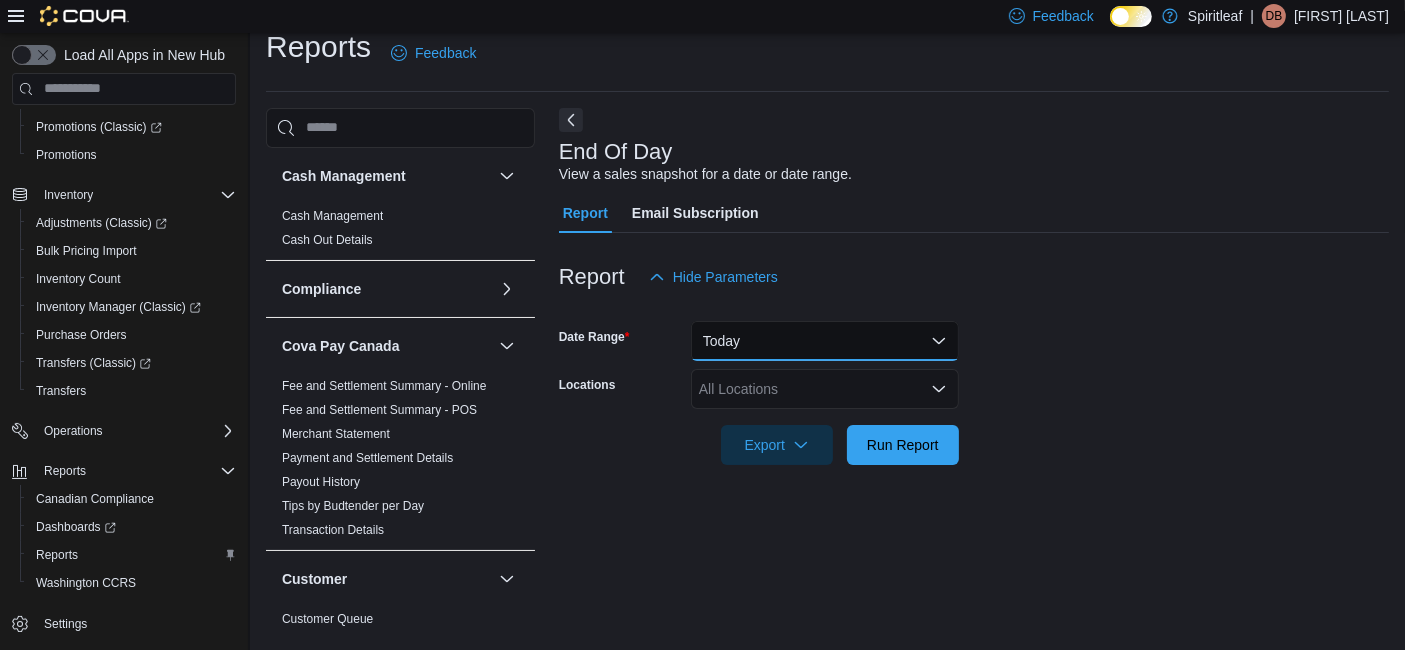 click on "Today" at bounding box center [825, 341] 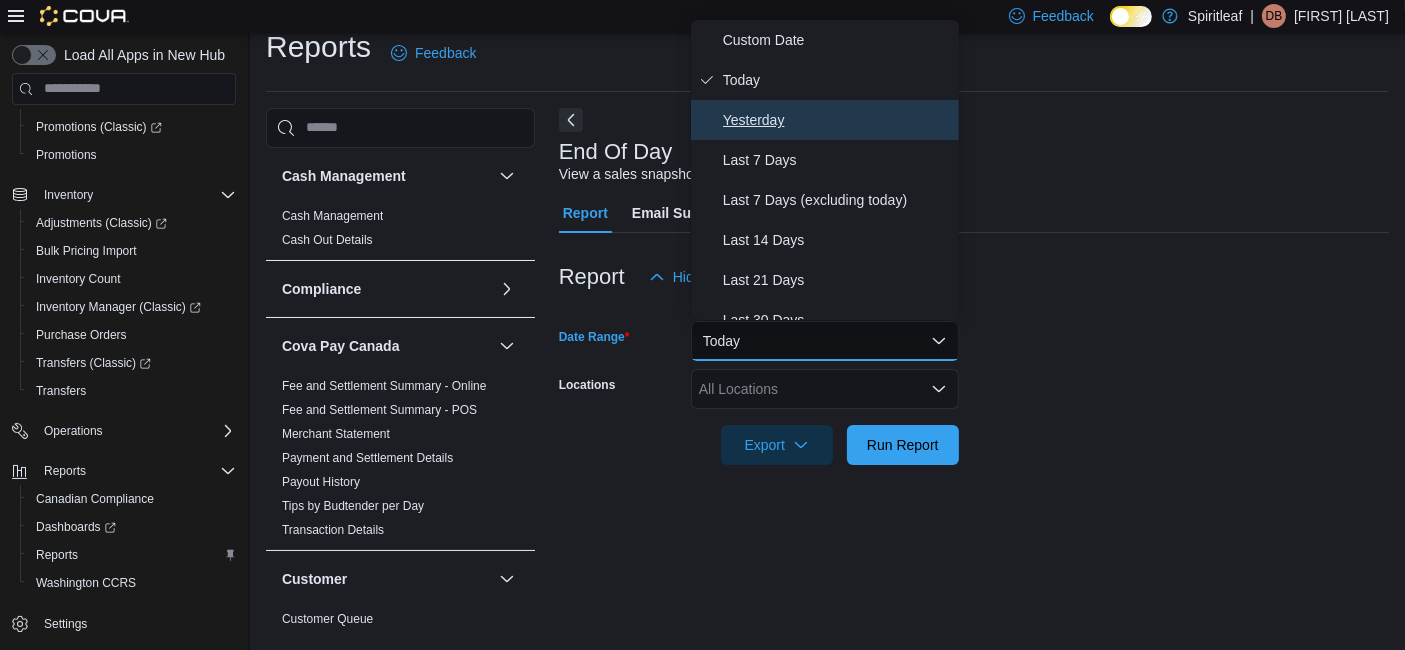 click on "Yesterday" at bounding box center (837, 120) 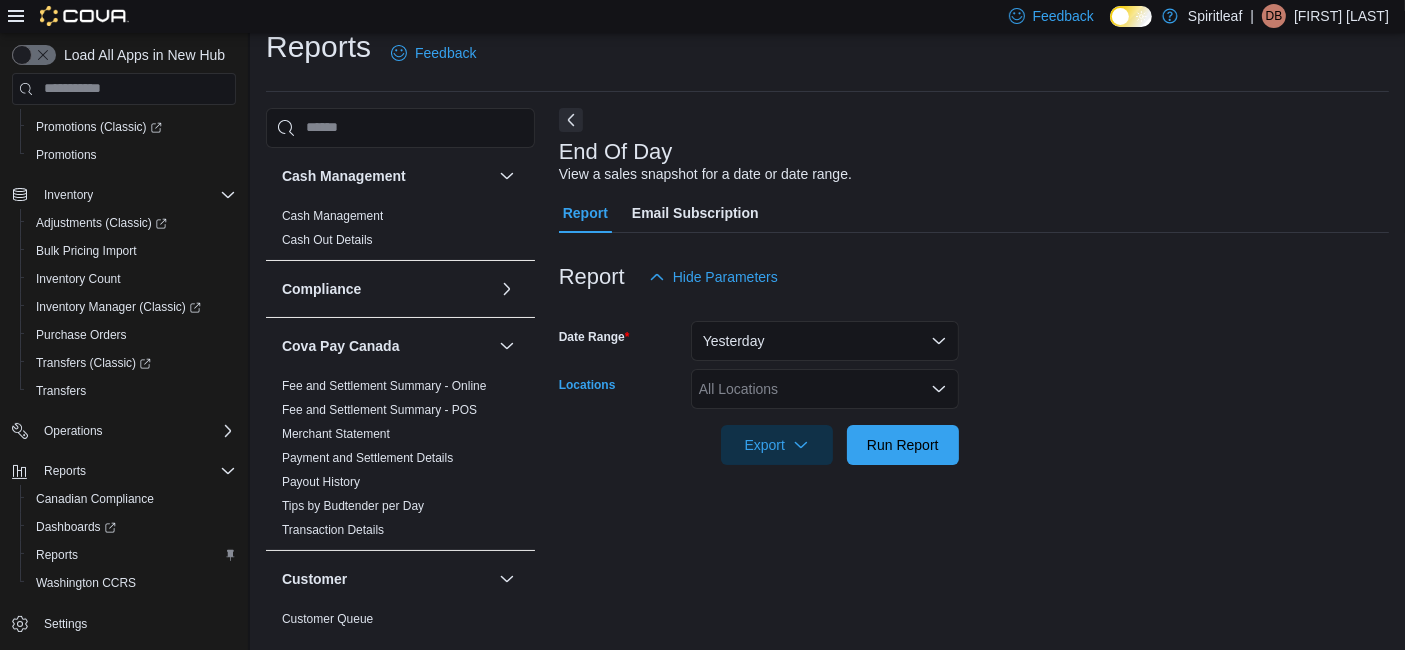 click on "All Locations" at bounding box center (825, 389) 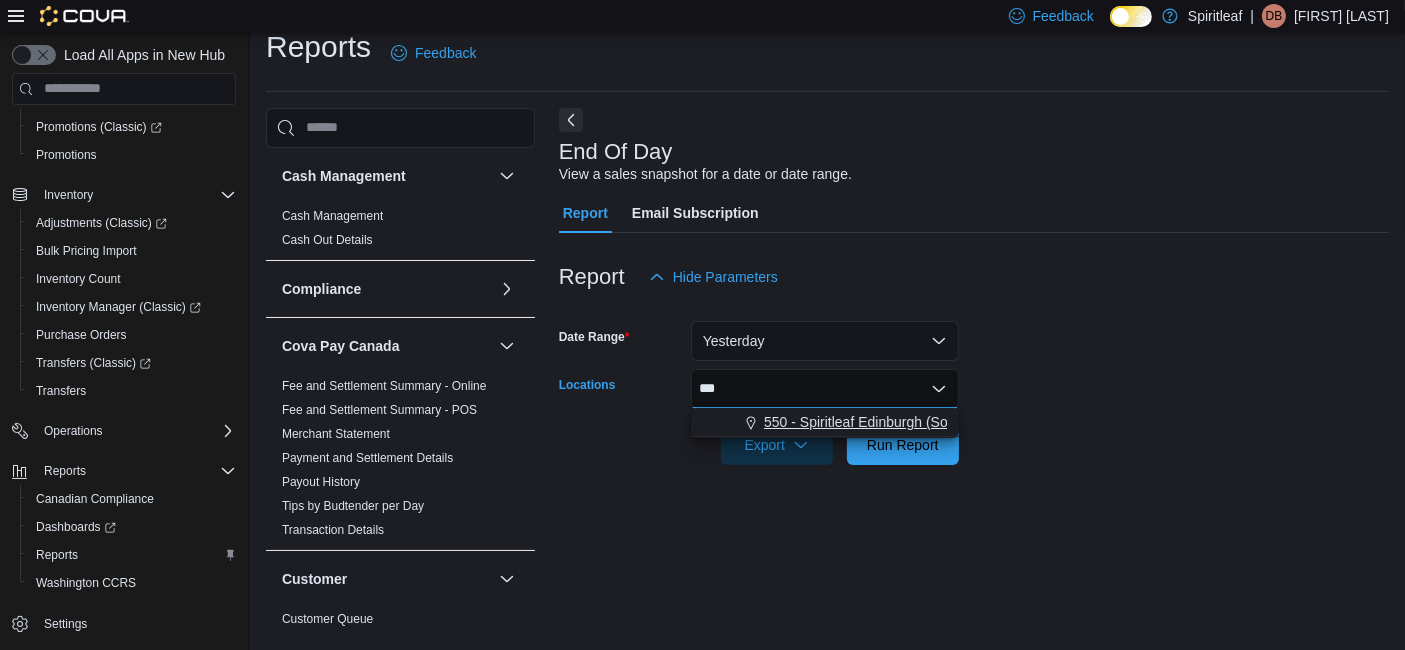 type on "***" 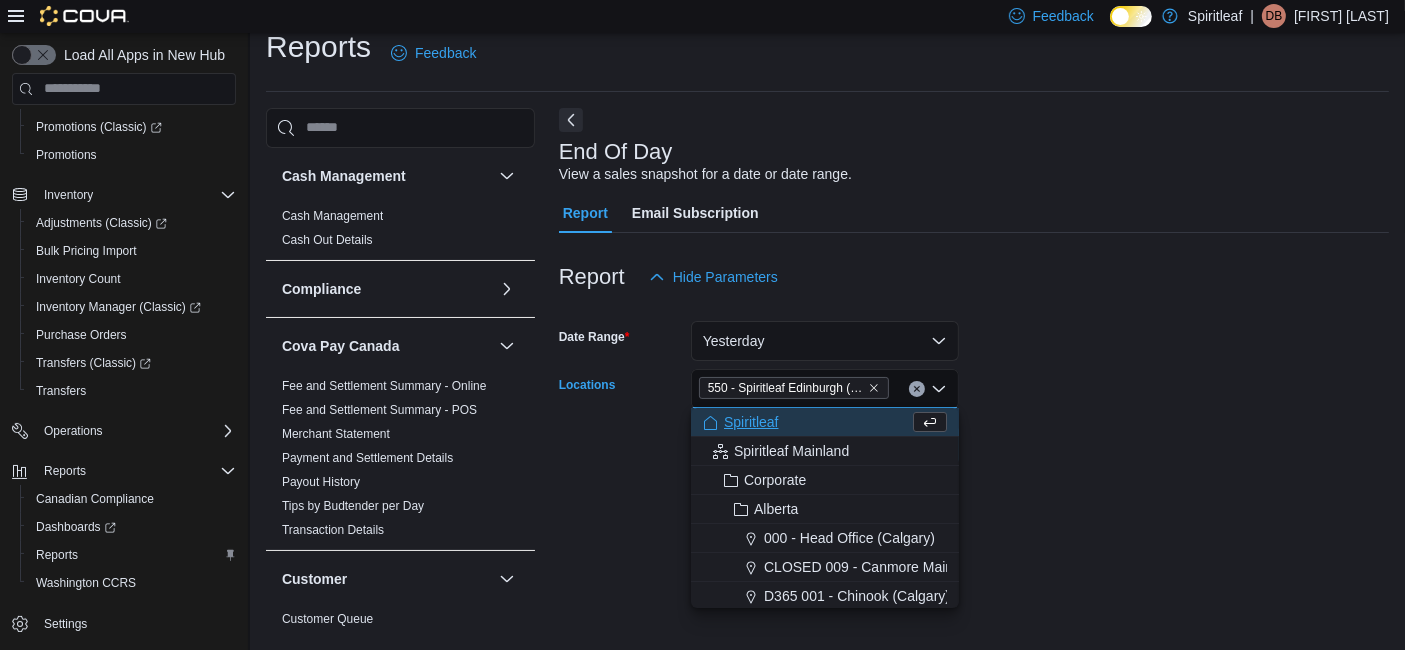 click on "Date Range Yesterday Locations [NUMBER] - [BRAND] ([CITY]) Combo box. Selected. [NUMBER] - [BRAND] ([CITY]). Press Backspace to delete [NUMBER] - [BRAND] ([CITY]). Combo box input. All Locations. Type some text or, to display a list of choices, press Down Arrow. To exit the list of choices, press Escape. Export Run Report" at bounding box center (974, 381) 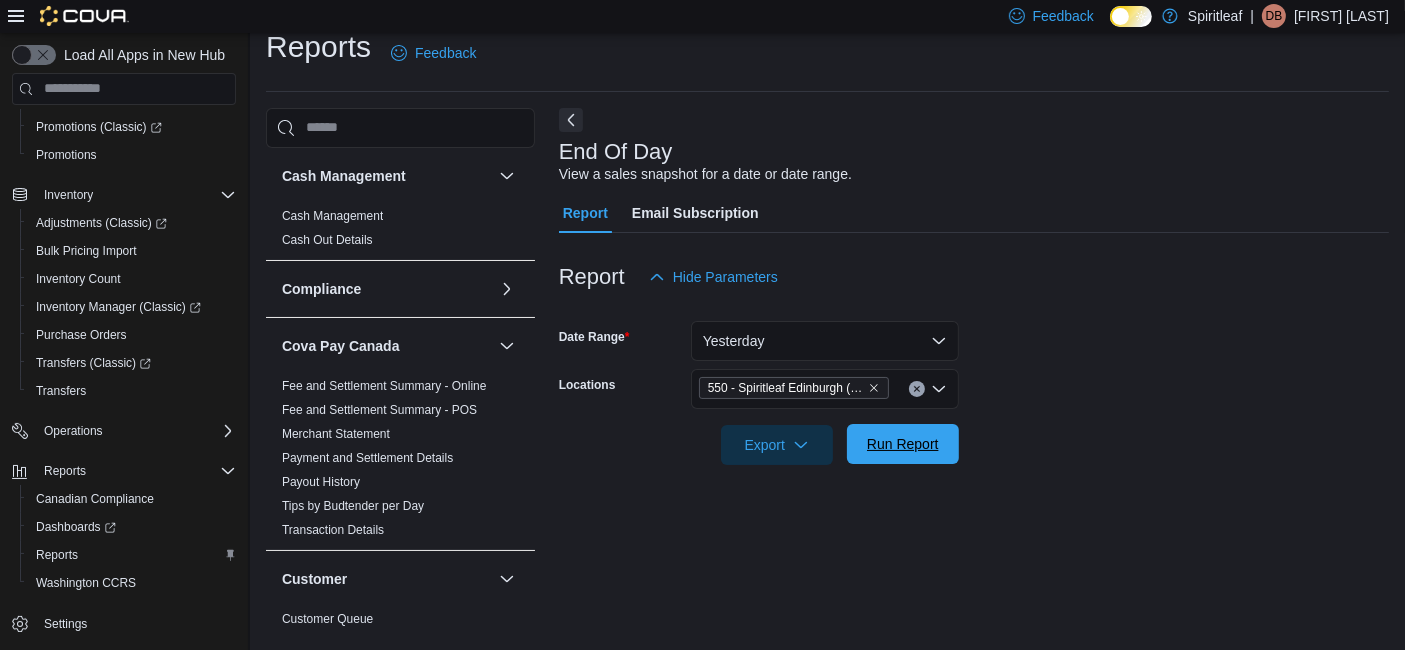 click on "Run Report" at bounding box center [903, 444] 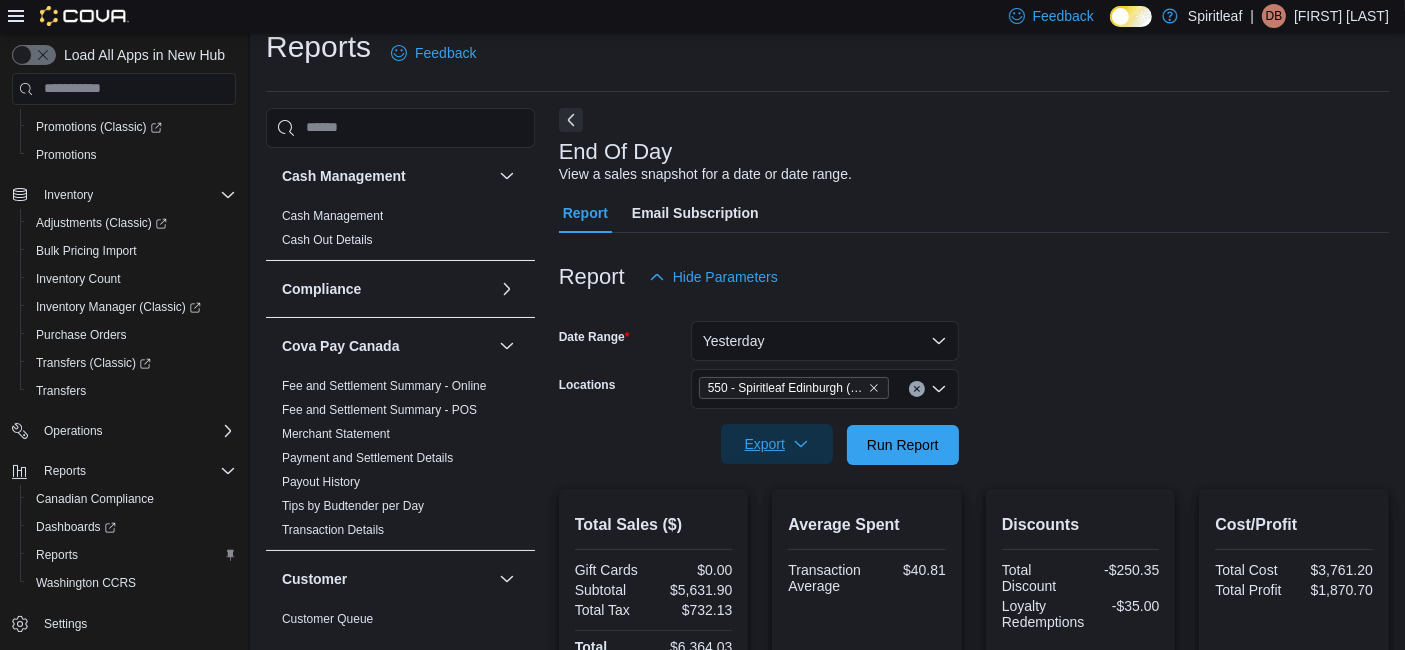 click on "Export" at bounding box center [777, 444] 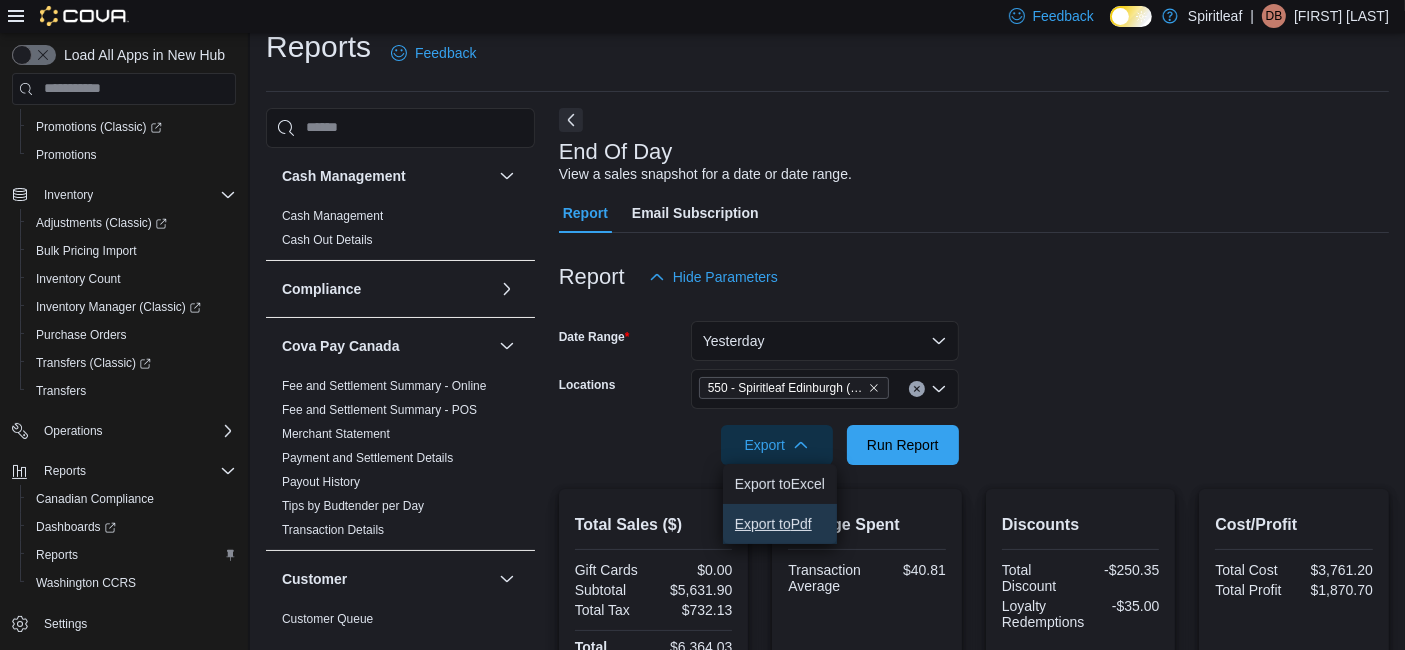 click on "Export to  Pdf" at bounding box center [780, 524] 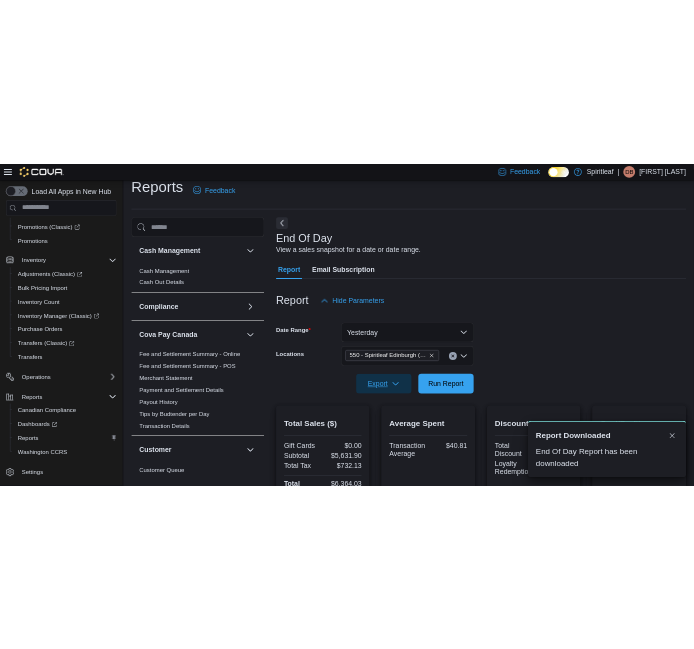 scroll, scrollTop: 0, scrollLeft: 0, axis: both 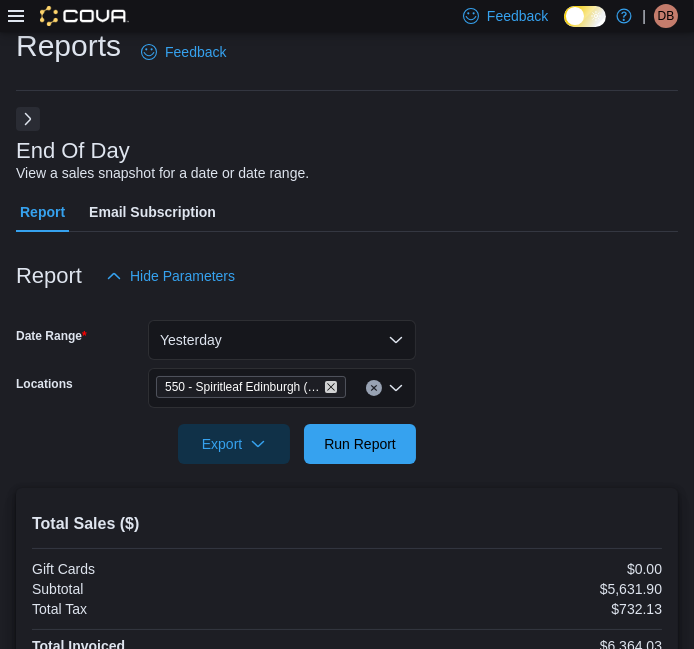 click 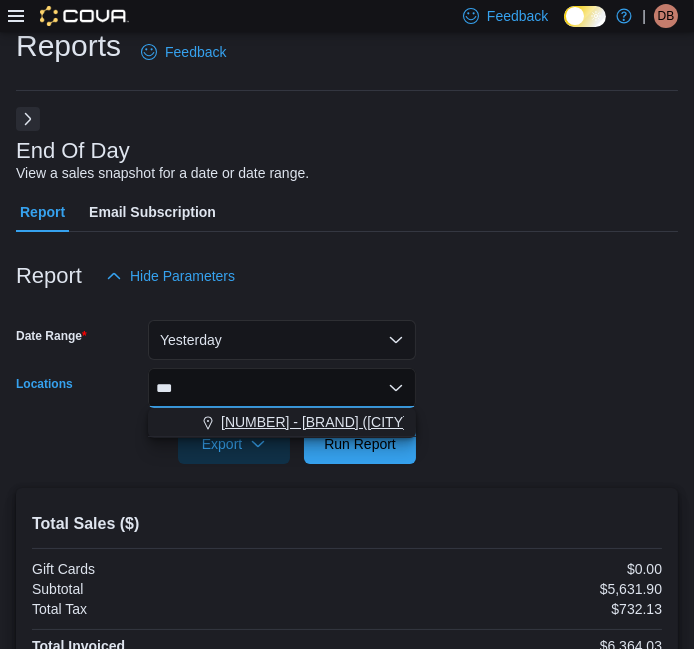 type on "***" 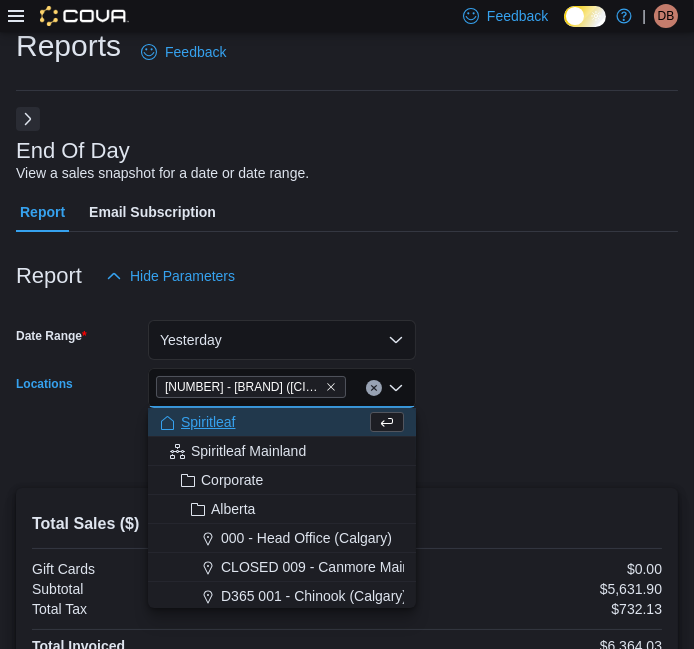 drag, startPoint x: 524, startPoint y: 481, endPoint x: 395, endPoint y: 457, distance: 131.21356 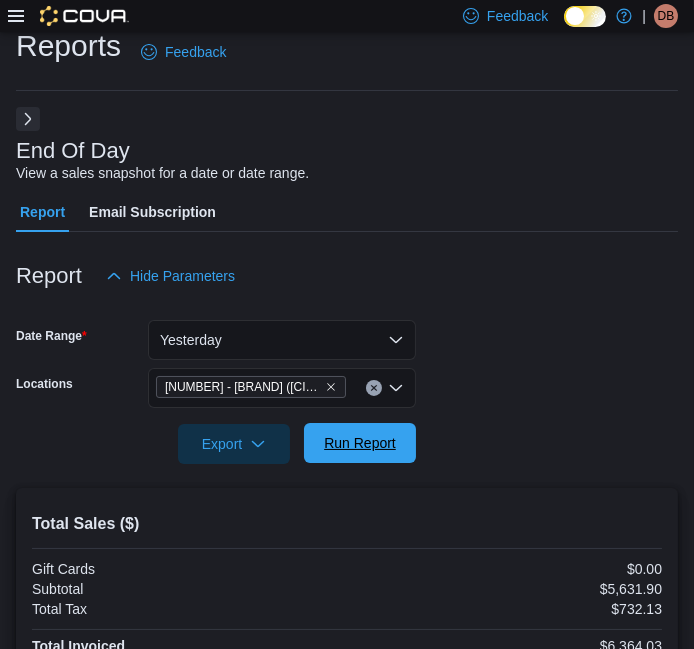 click on "Run Report" at bounding box center [360, 443] 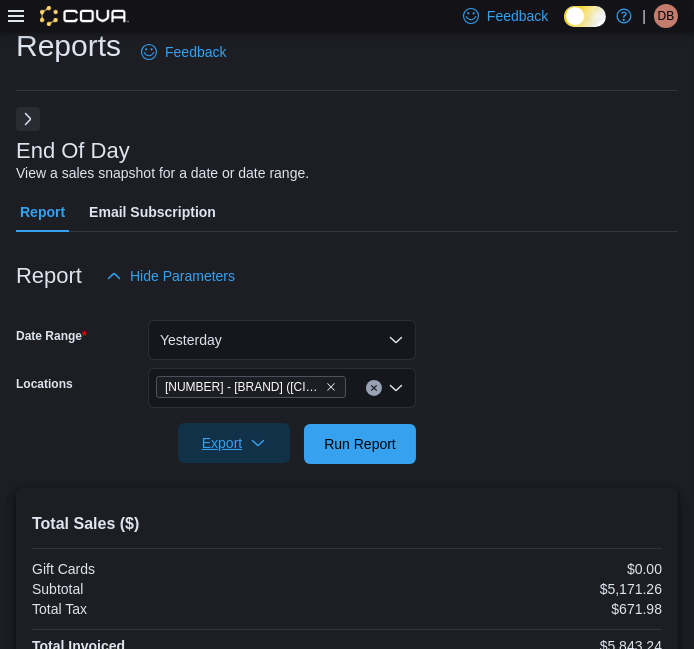 click on "Export" at bounding box center (234, 443) 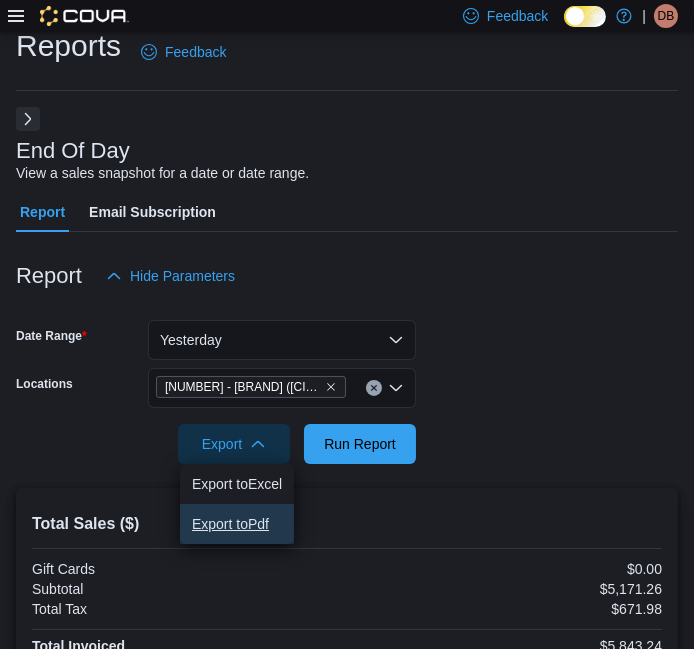 click on "Export to  Pdf" at bounding box center (237, 524) 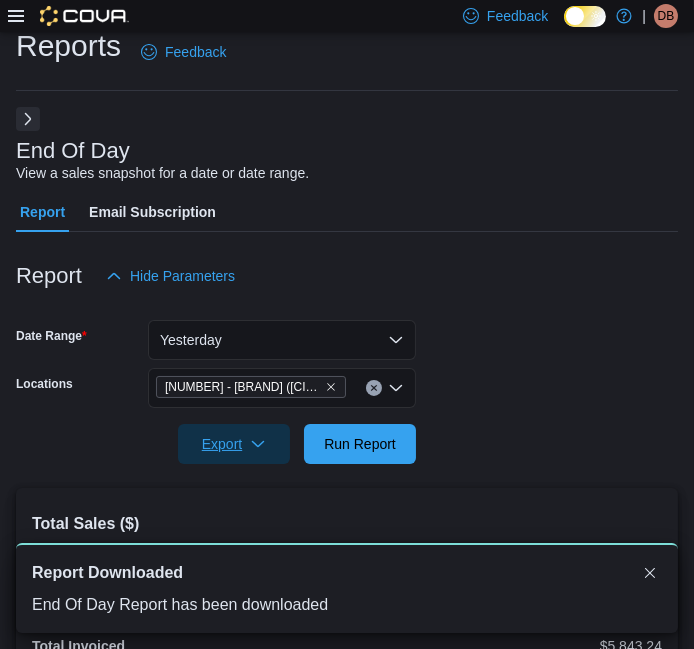 scroll, scrollTop: 0, scrollLeft: 0, axis: both 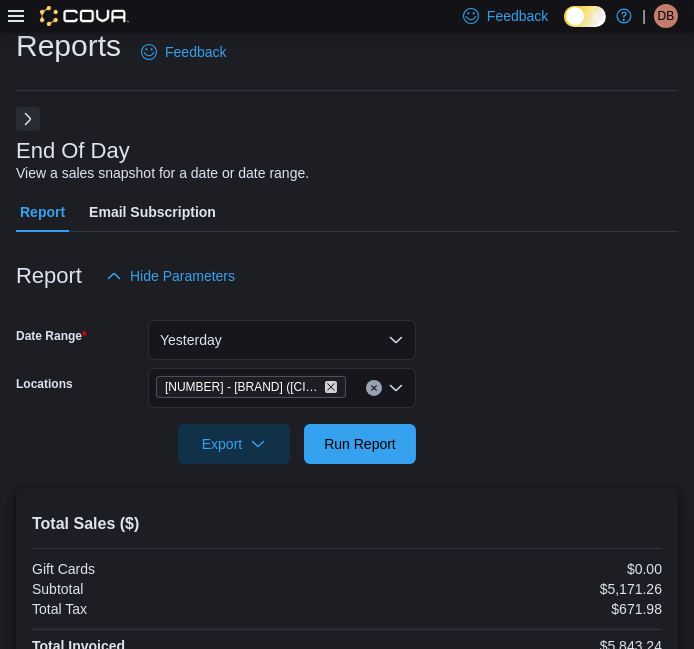 click 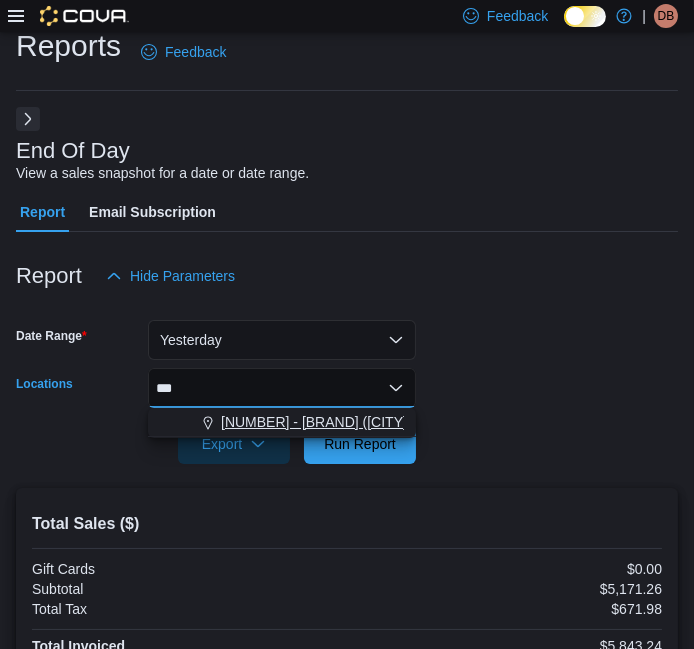 type on "***" 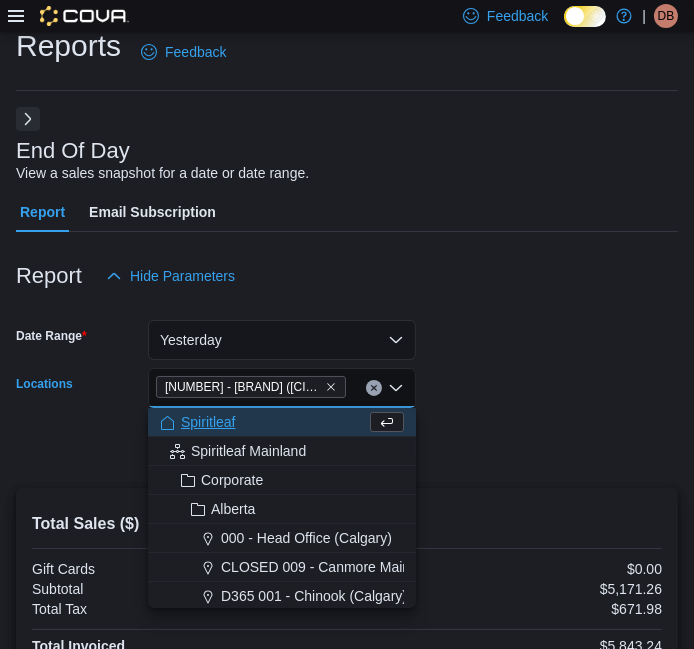 drag, startPoint x: 560, startPoint y: 392, endPoint x: 545, endPoint y: 389, distance: 15.297058 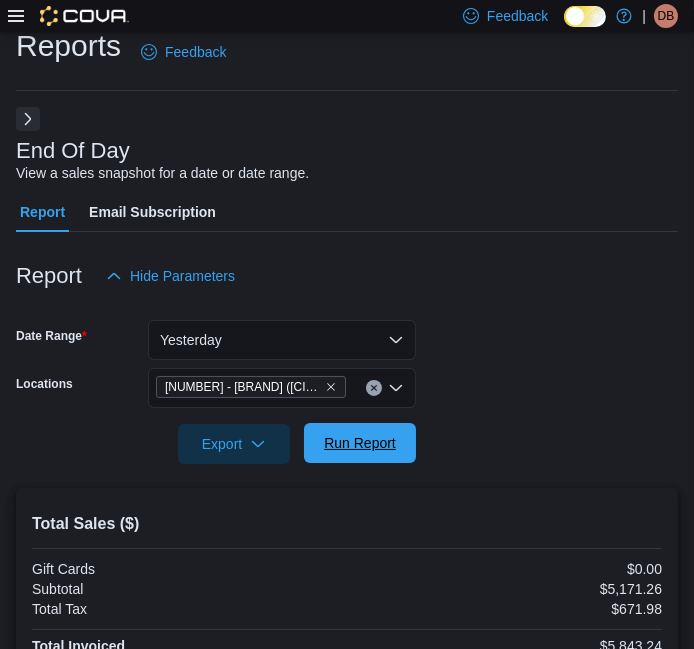 click on "Run Report" at bounding box center [360, 443] 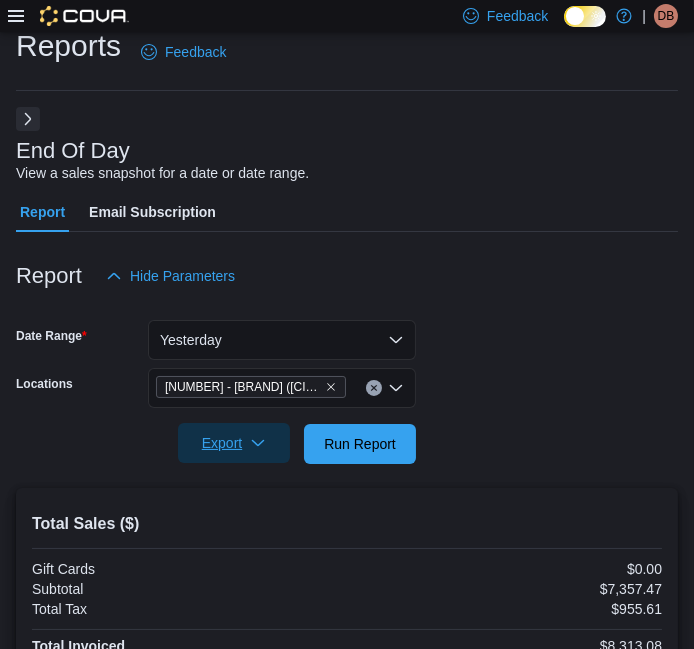 click on "Export" at bounding box center (234, 443) 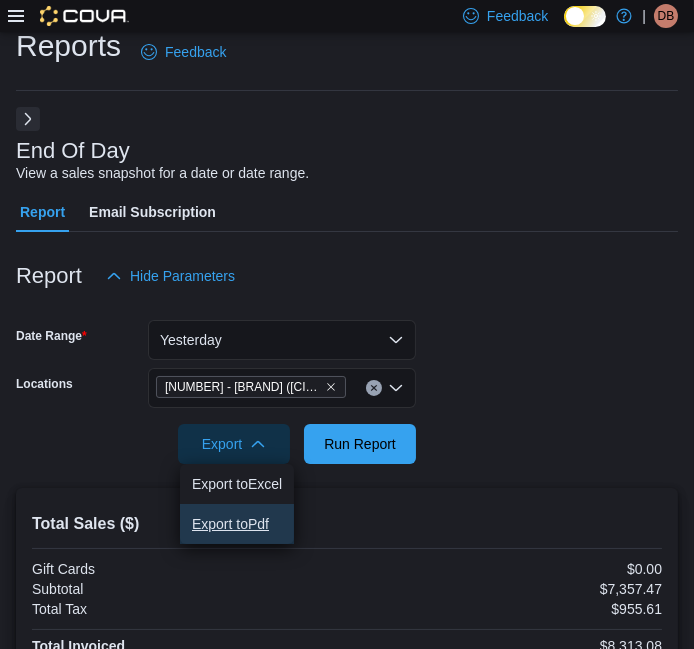 click on "Export to  Pdf" at bounding box center [237, 524] 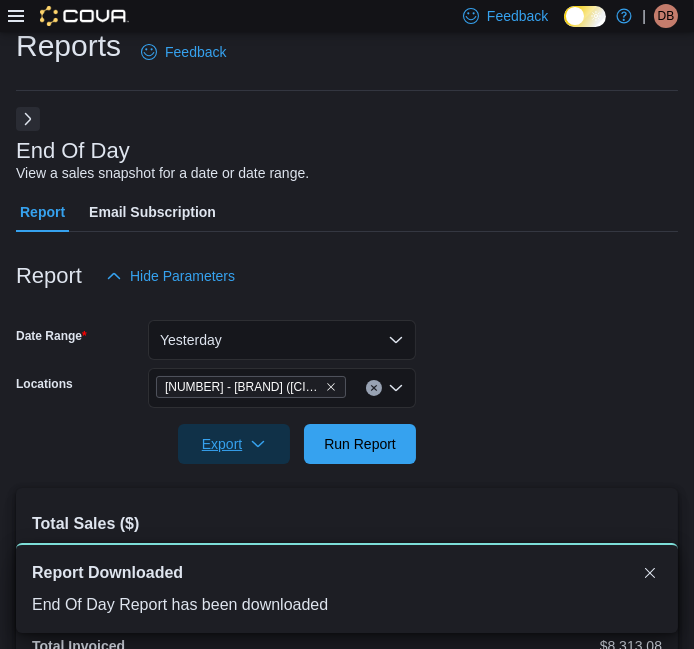 scroll, scrollTop: 0, scrollLeft: 0, axis: both 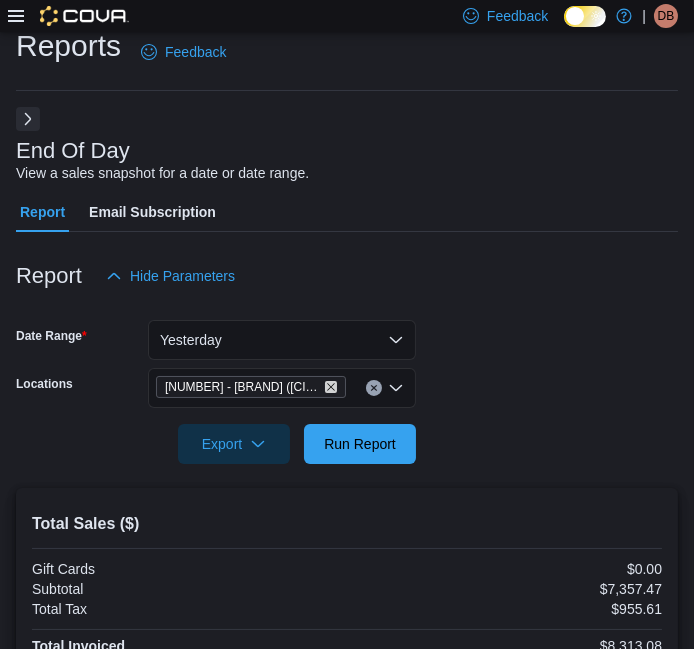 click 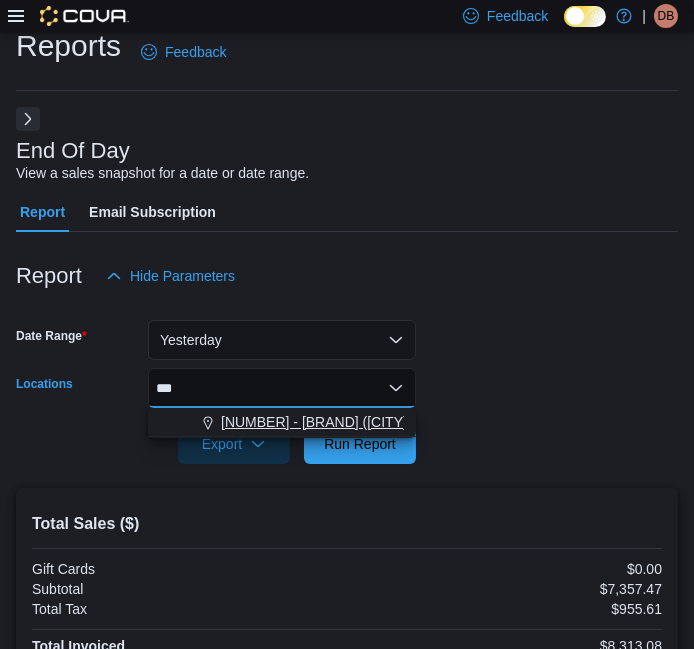 type on "***" 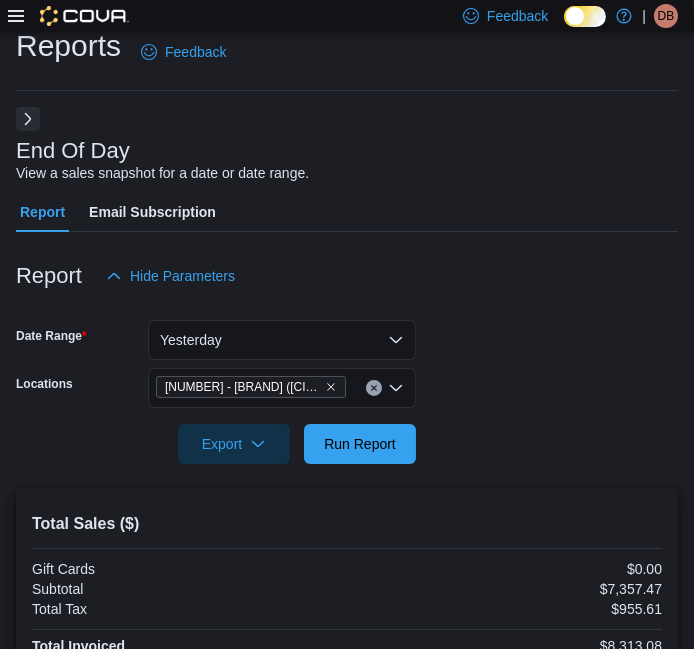 click on "Date Range Yesterday Locations [NUMBER] - [BRAND] ([CITY]) Export Run Report" at bounding box center (347, 380) 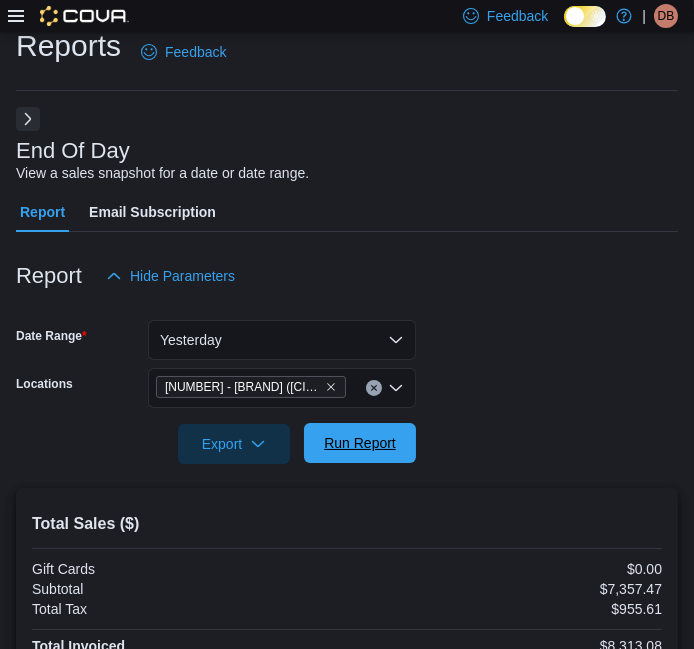click on "Run Report" at bounding box center (360, 443) 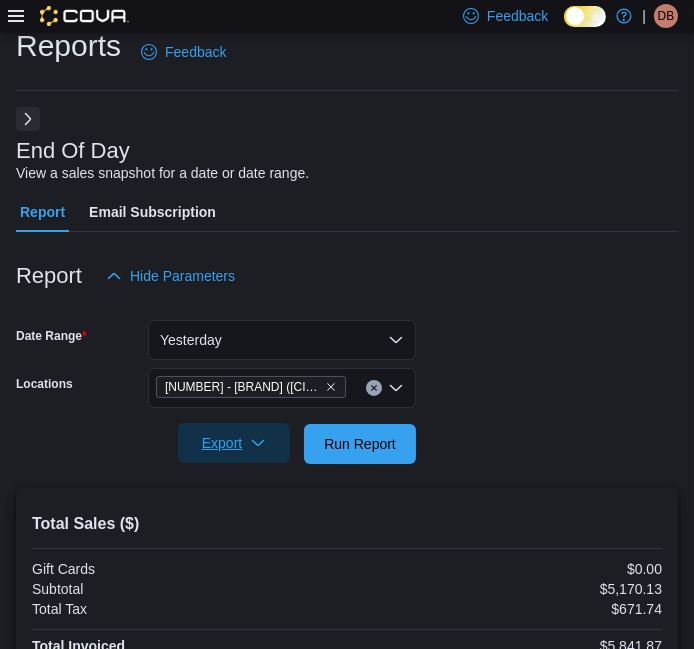 click on "Export" at bounding box center [234, 443] 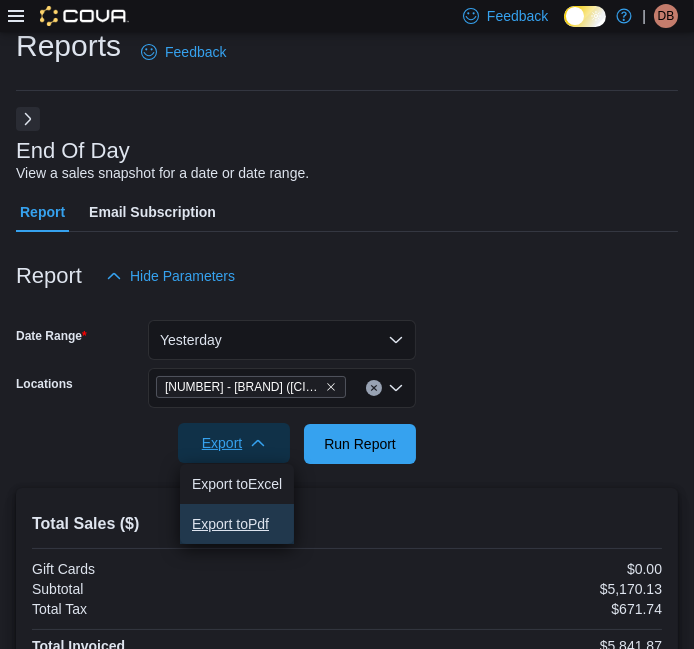 click on "Export to  Pdf" at bounding box center (237, 524) 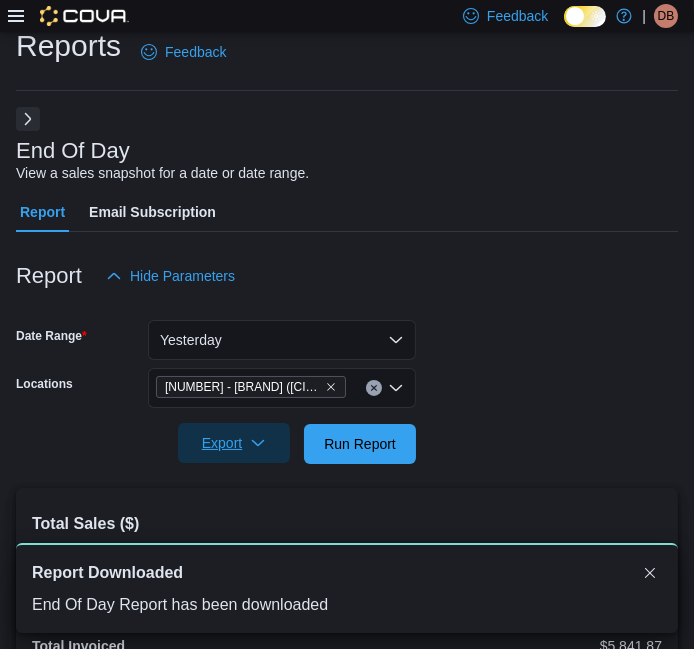 scroll, scrollTop: 0, scrollLeft: 0, axis: both 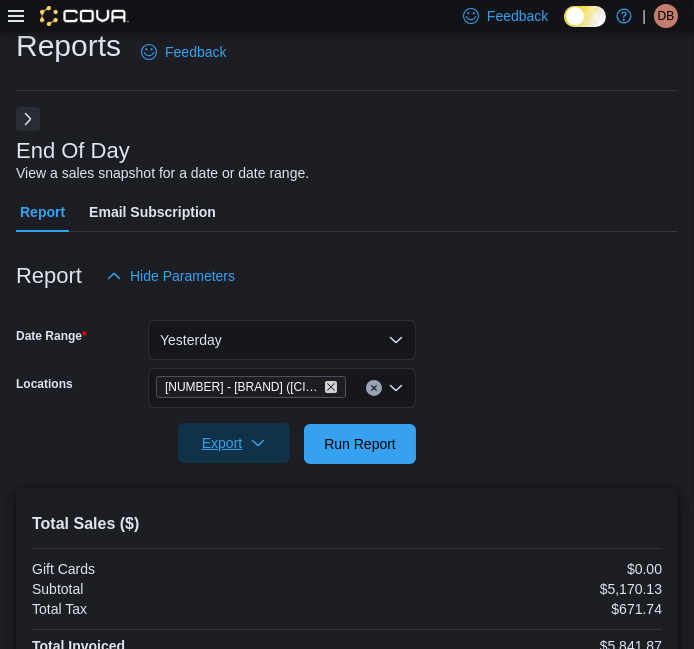 click 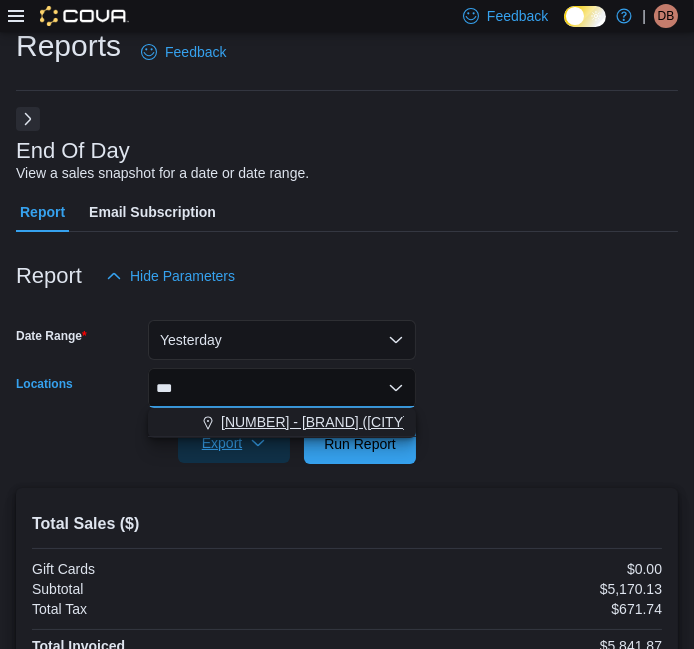 type on "***" 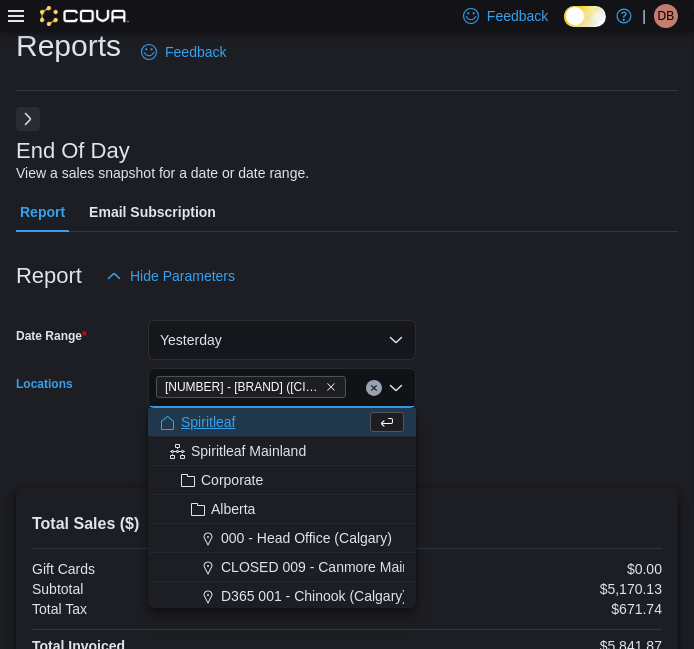 drag, startPoint x: 525, startPoint y: 450, endPoint x: 374, endPoint y: 451, distance: 151.00331 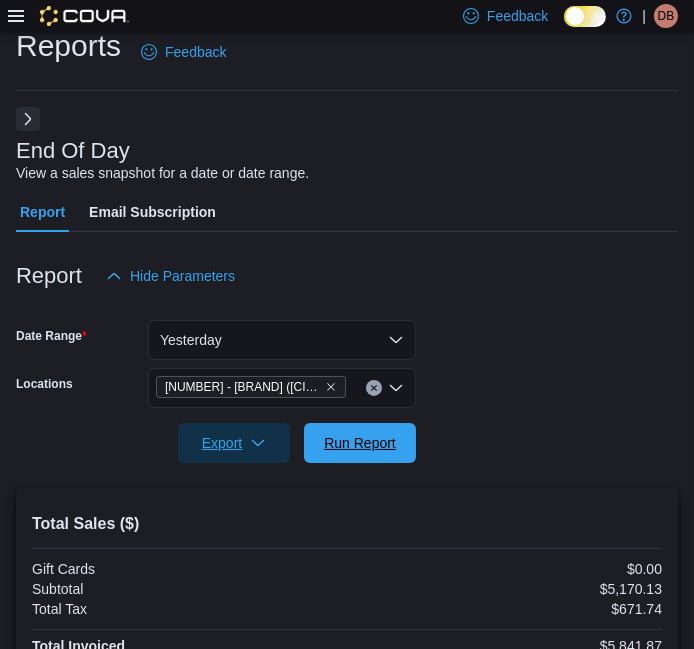 click on "Run Report" at bounding box center [360, 443] 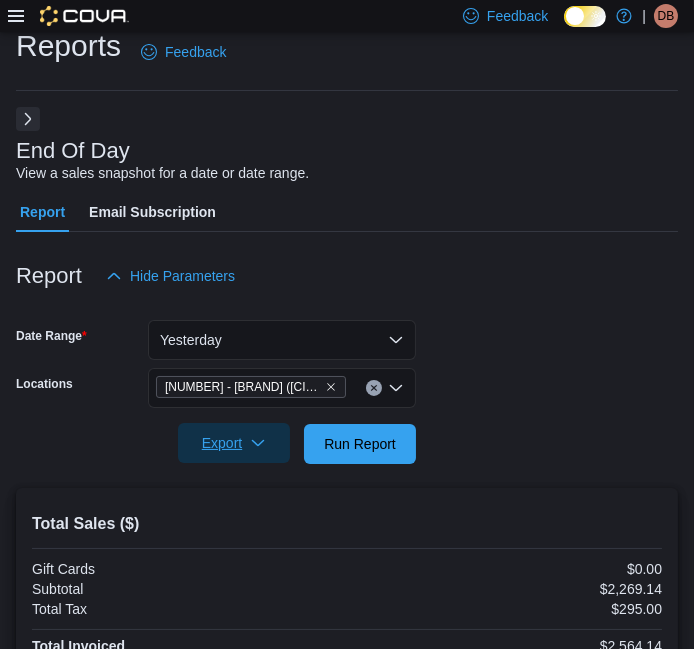 click on "Export" at bounding box center (234, 443) 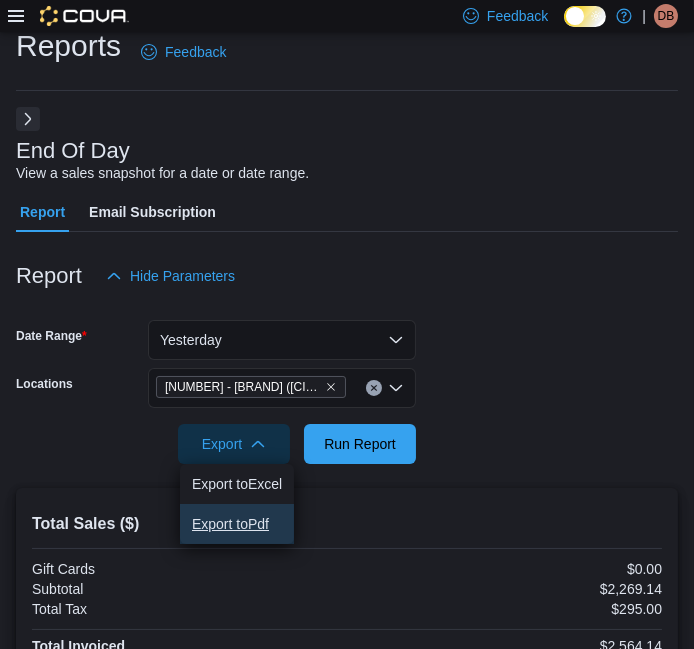 click on "Export to  Pdf" at bounding box center (237, 524) 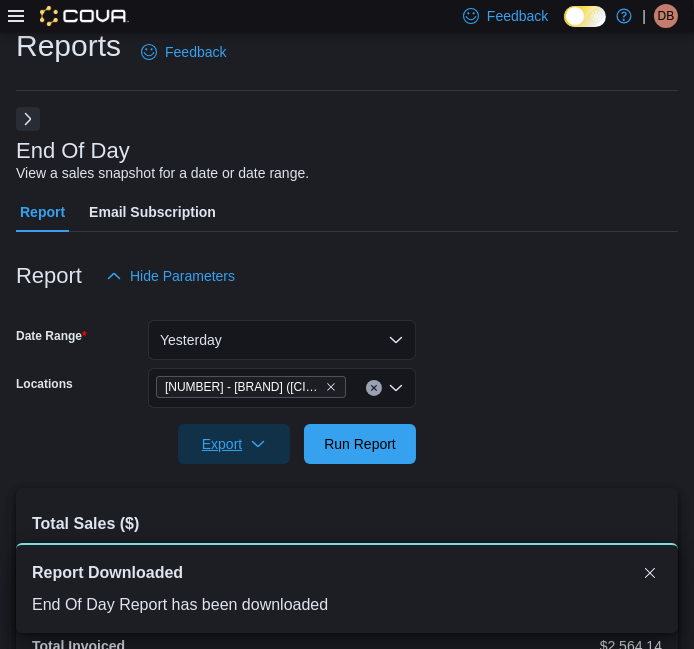 scroll, scrollTop: 0, scrollLeft: 0, axis: both 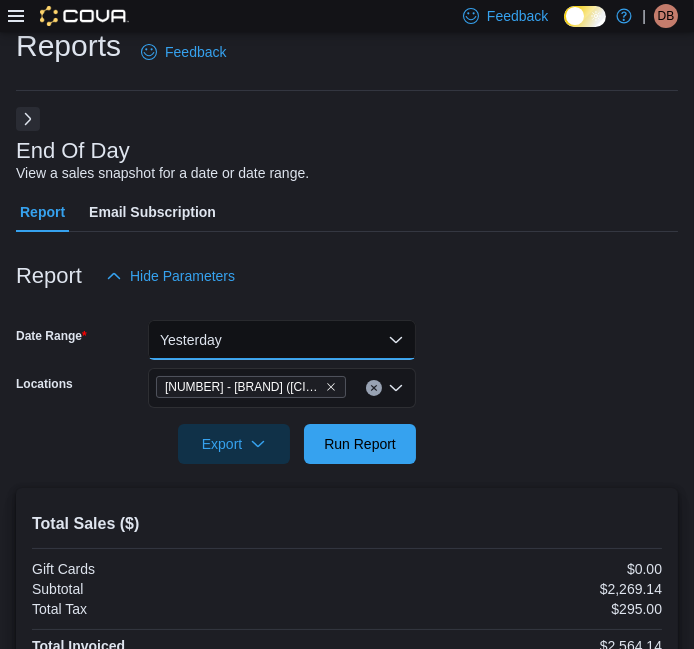 click on "Yesterday" at bounding box center (282, 340) 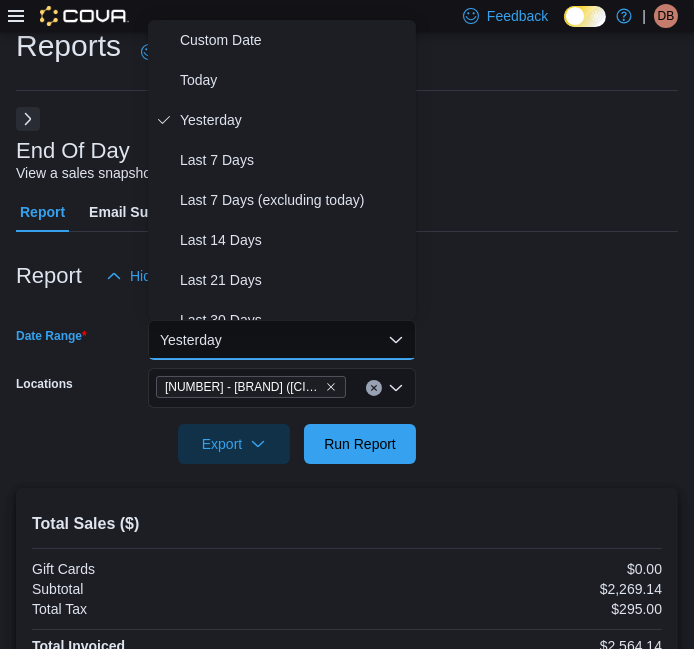 click on "Date Range Yesterday Locations [NUMBER] - [BRAND] ([CITY]) Export Run Report" at bounding box center [347, 380] 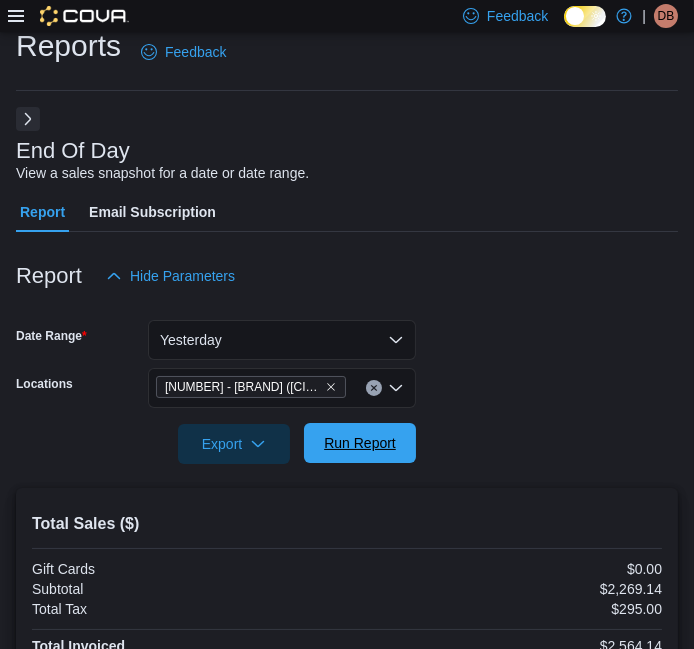 click on "Run Report" at bounding box center (360, 443) 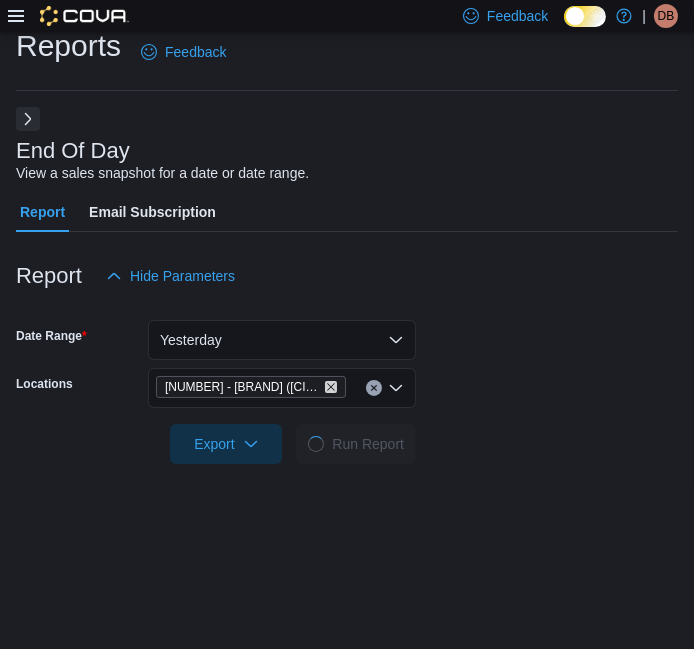 click 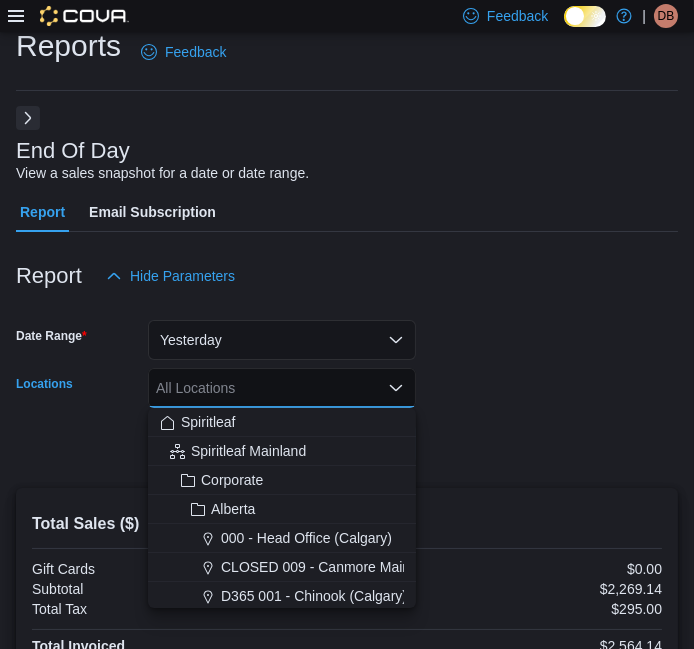 click at bounding box center [28, 118] 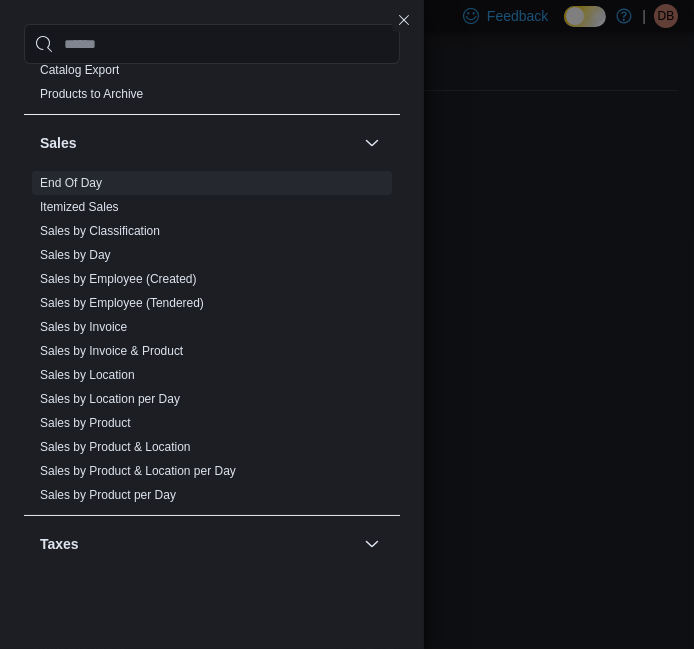 scroll, scrollTop: 1542, scrollLeft: 0, axis: vertical 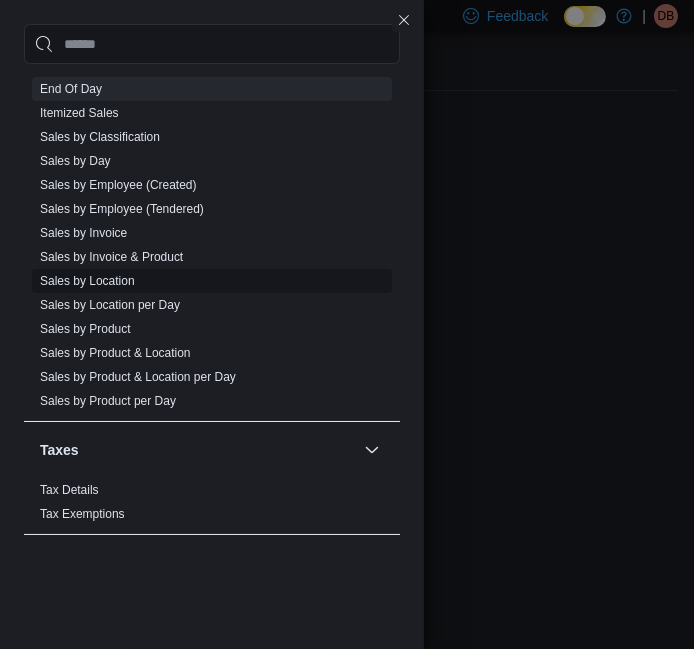 click on "Sales by Location" at bounding box center (87, 281) 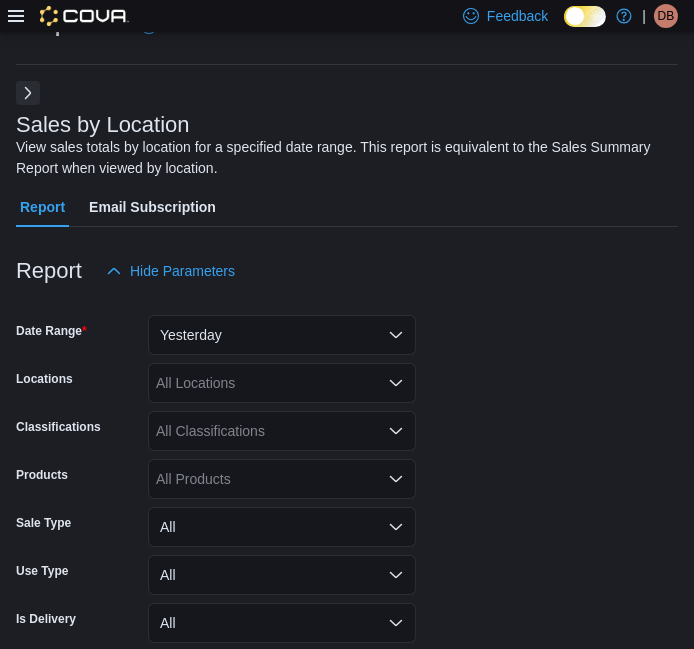 scroll, scrollTop: 66, scrollLeft: 0, axis: vertical 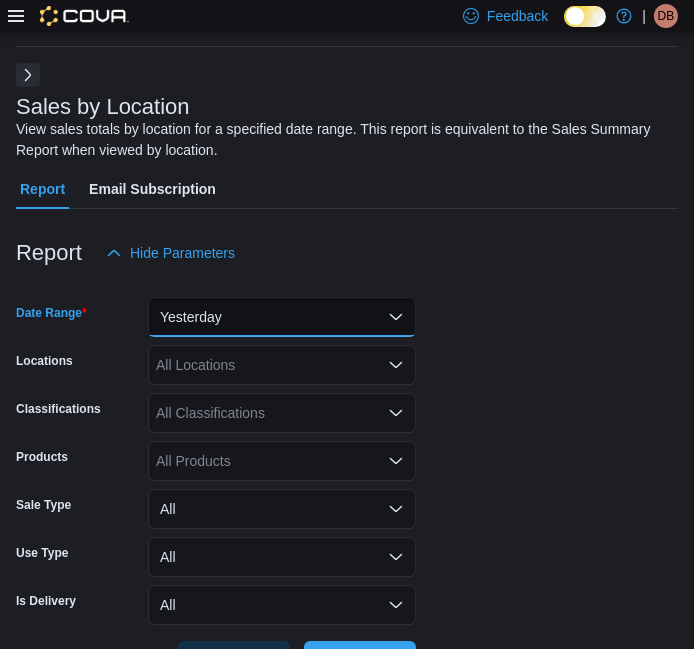 click on "Yesterday" at bounding box center (282, 317) 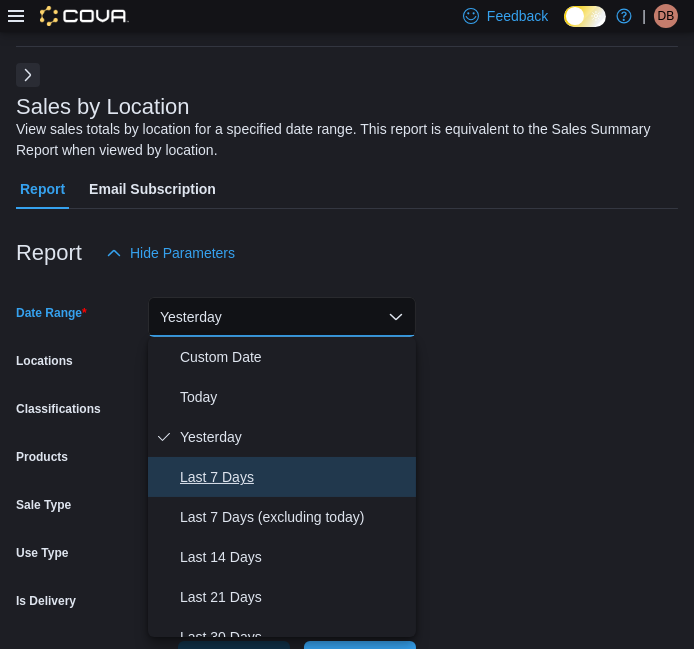 click on "Last 7 Days" at bounding box center [294, 477] 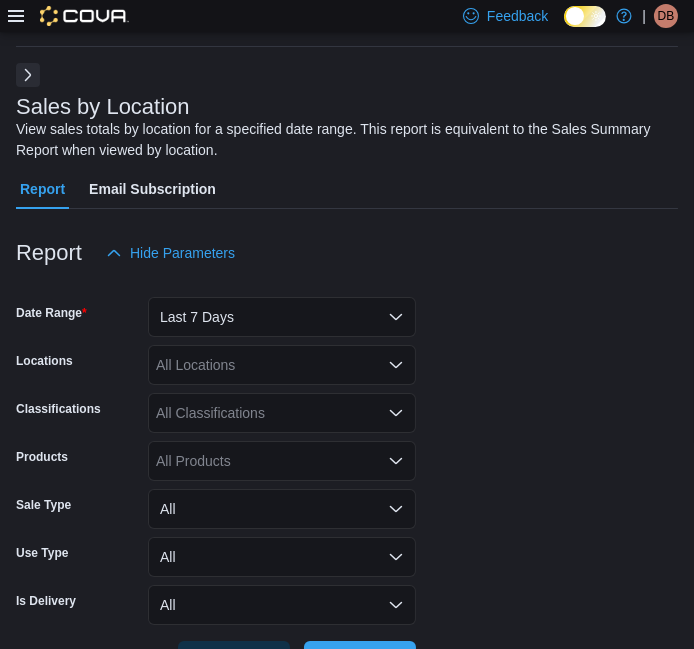 drag, startPoint x: 585, startPoint y: 458, endPoint x: 514, endPoint y: 455, distance: 71.063354 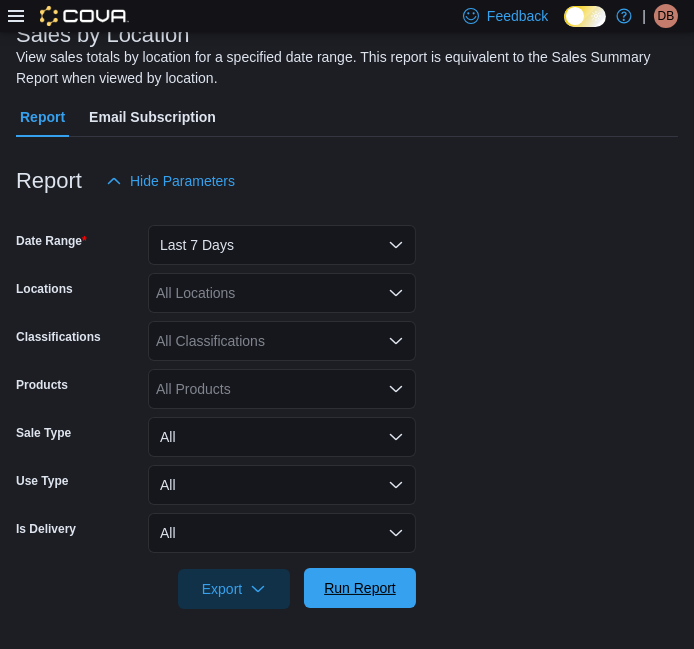 click on "Run Report" at bounding box center (360, 588) 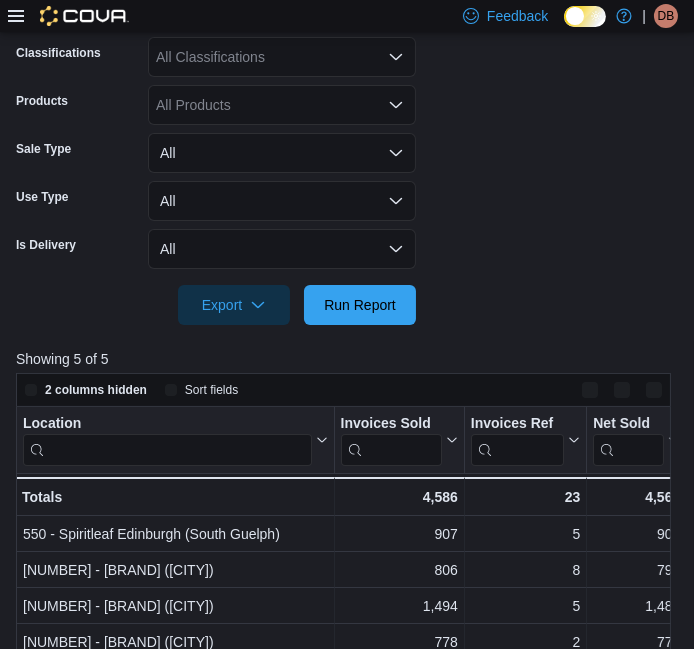 scroll, scrollTop: 681, scrollLeft: 0, axis: vertical 